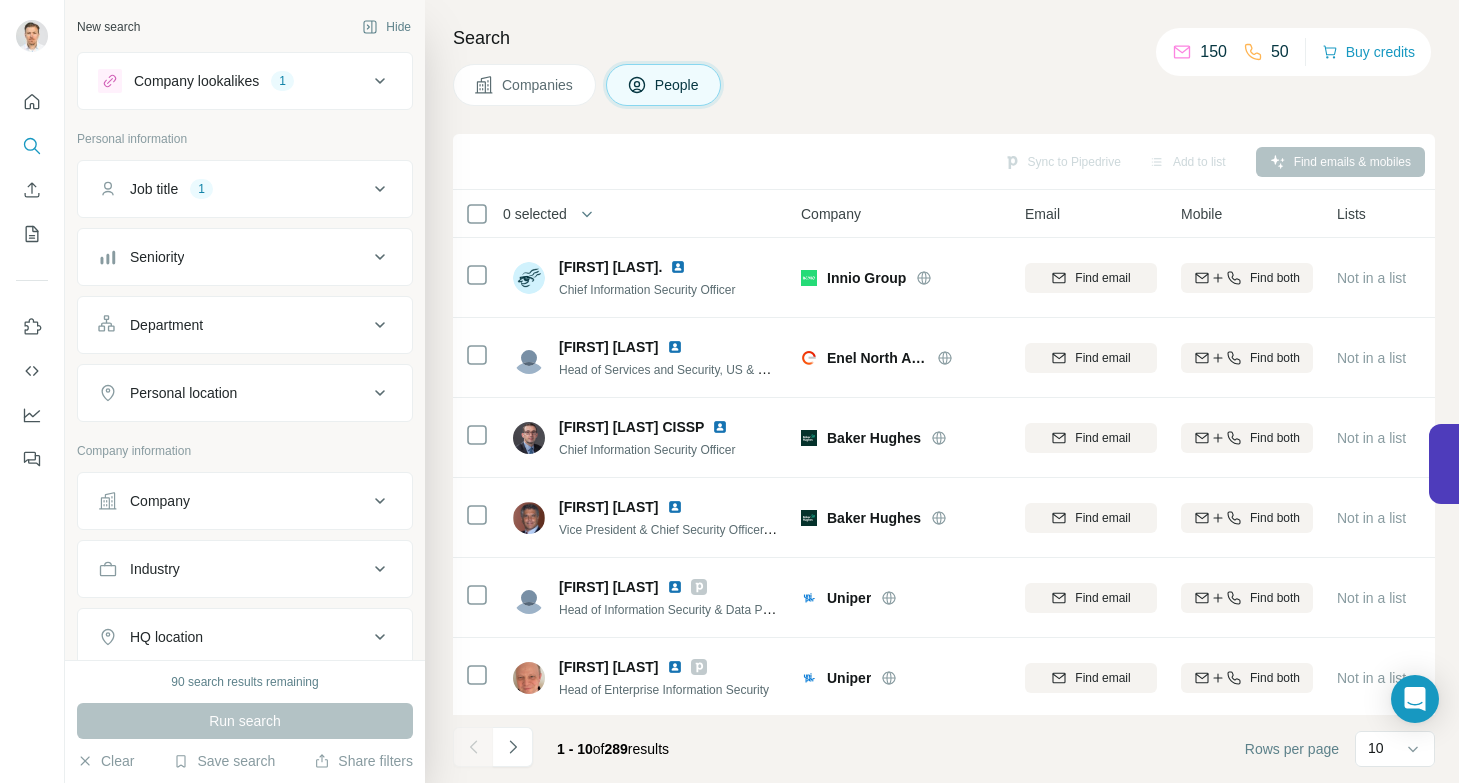scroll, scrollTop: 0, scrollLeft: 0, axis: both 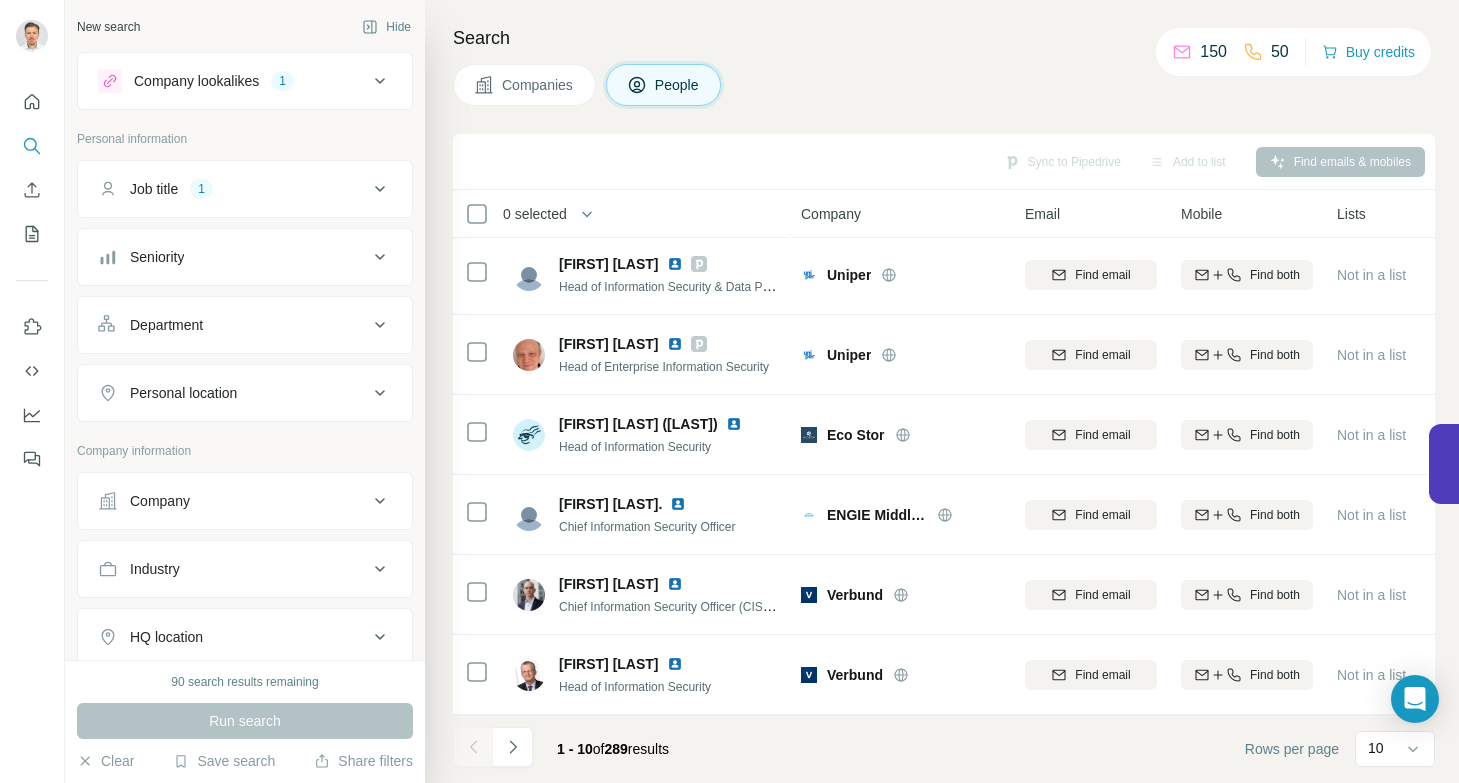 click on "Personal location" at bounding box center (245, 393) 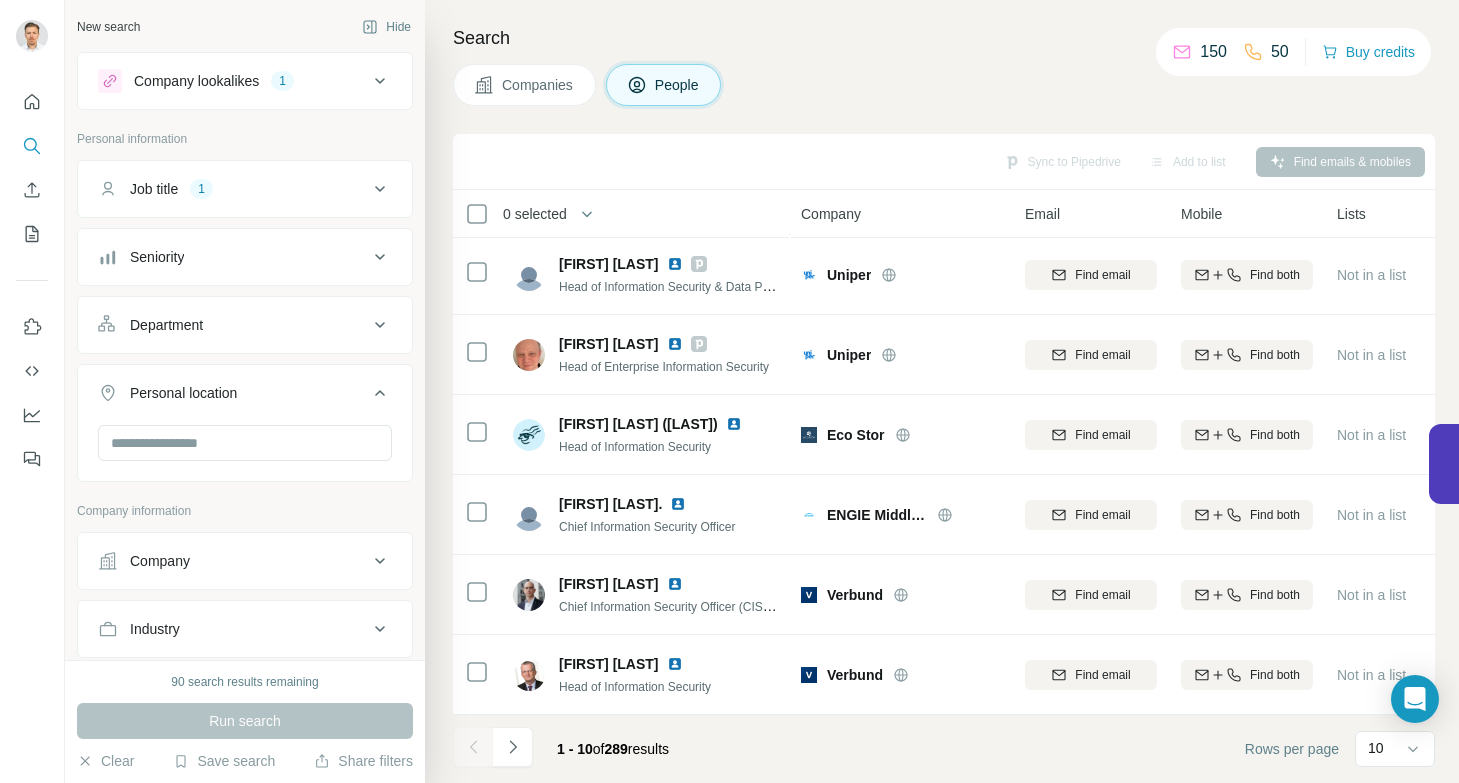 click on "Personal location" at bounding box center (245, 397) 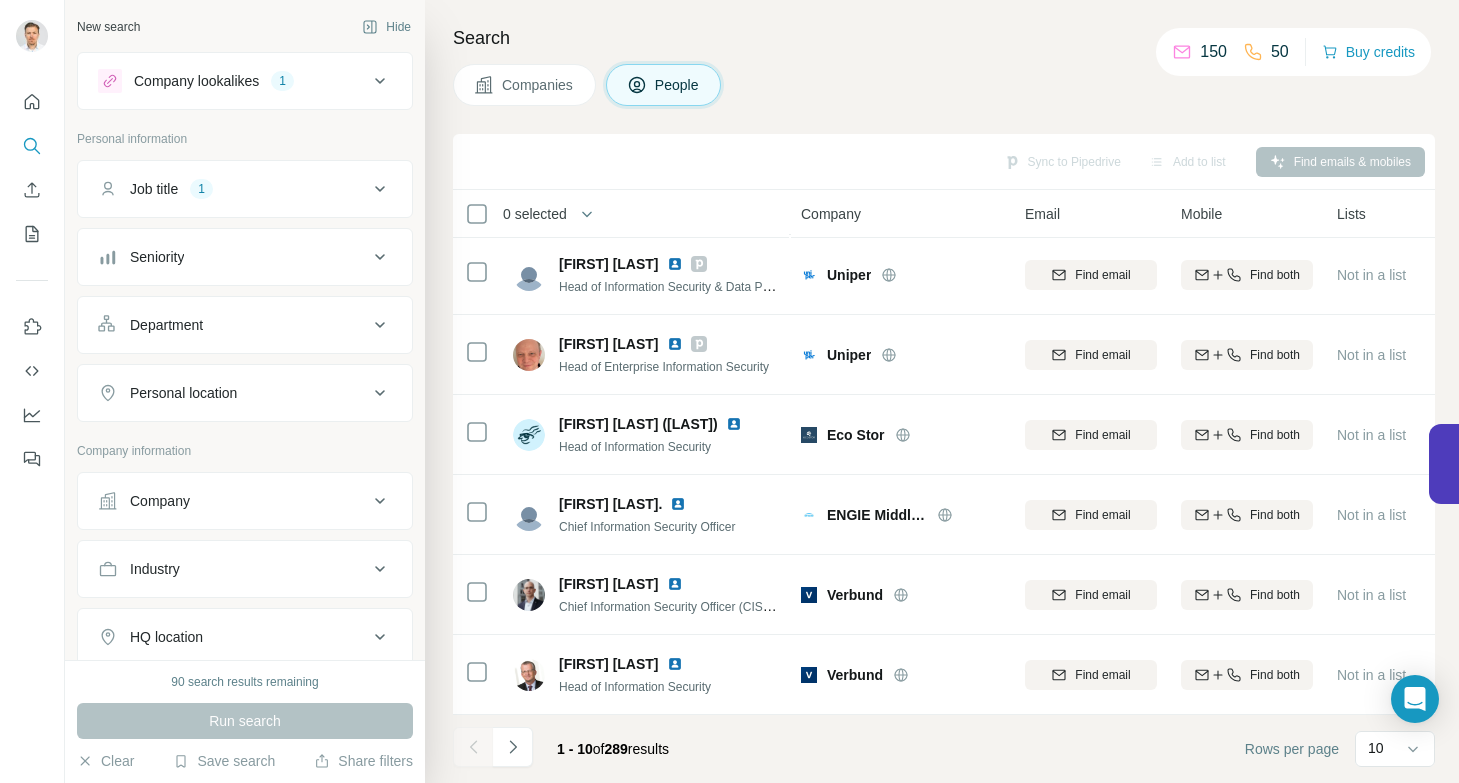 click on "HQ location" at bounding box center [245, 637] 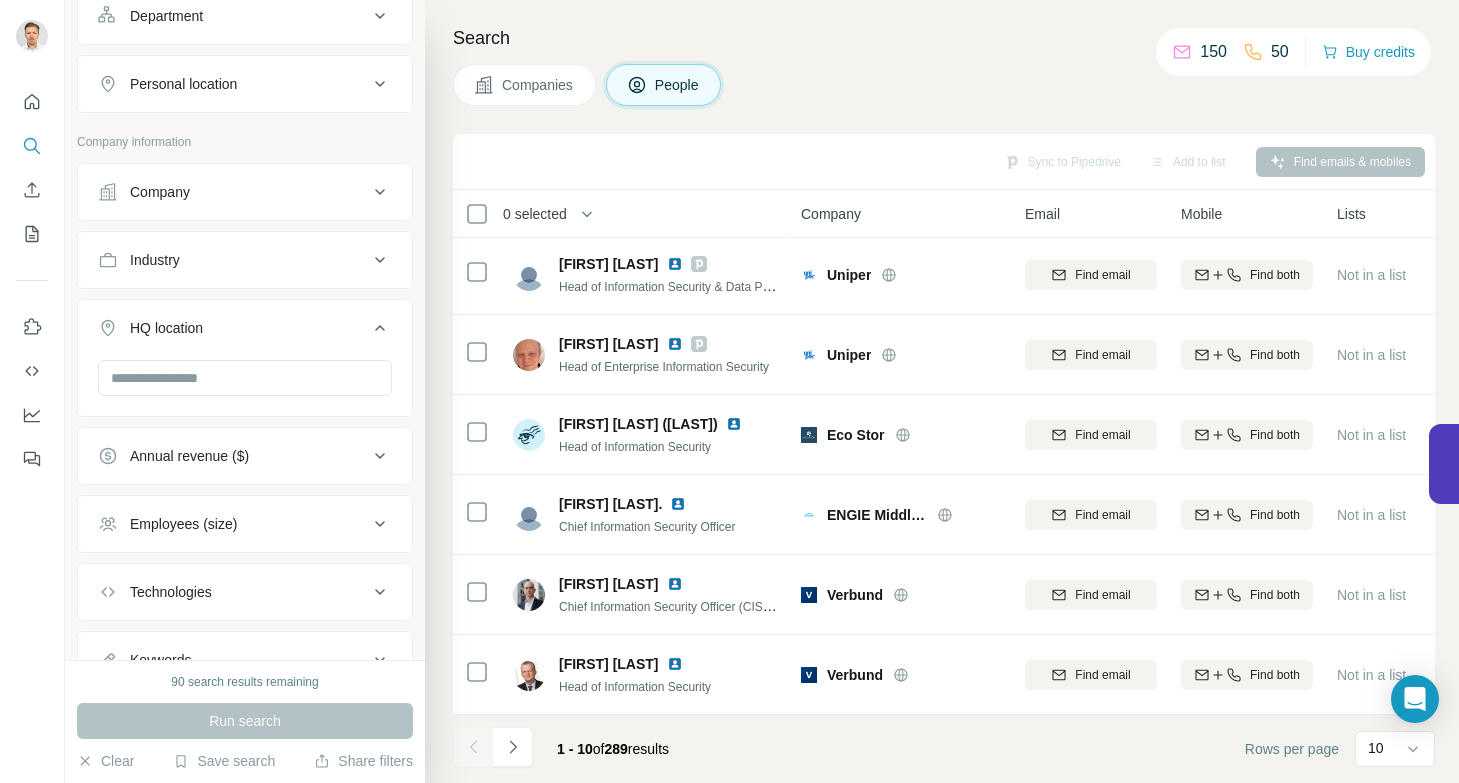 scroll, scrollTop: 322, scrollLeft: 0, axis: vertical 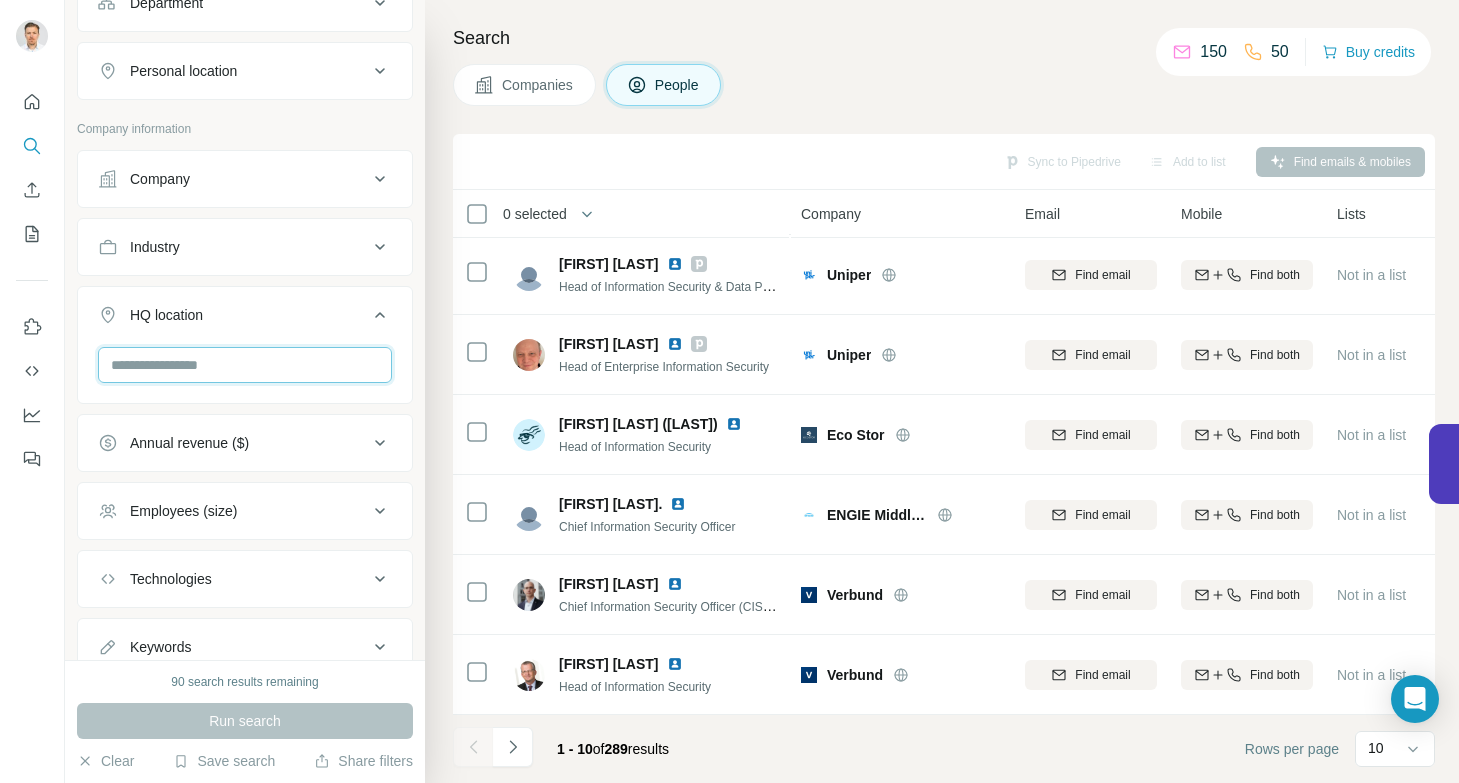 click at bounding box center (245, 365) 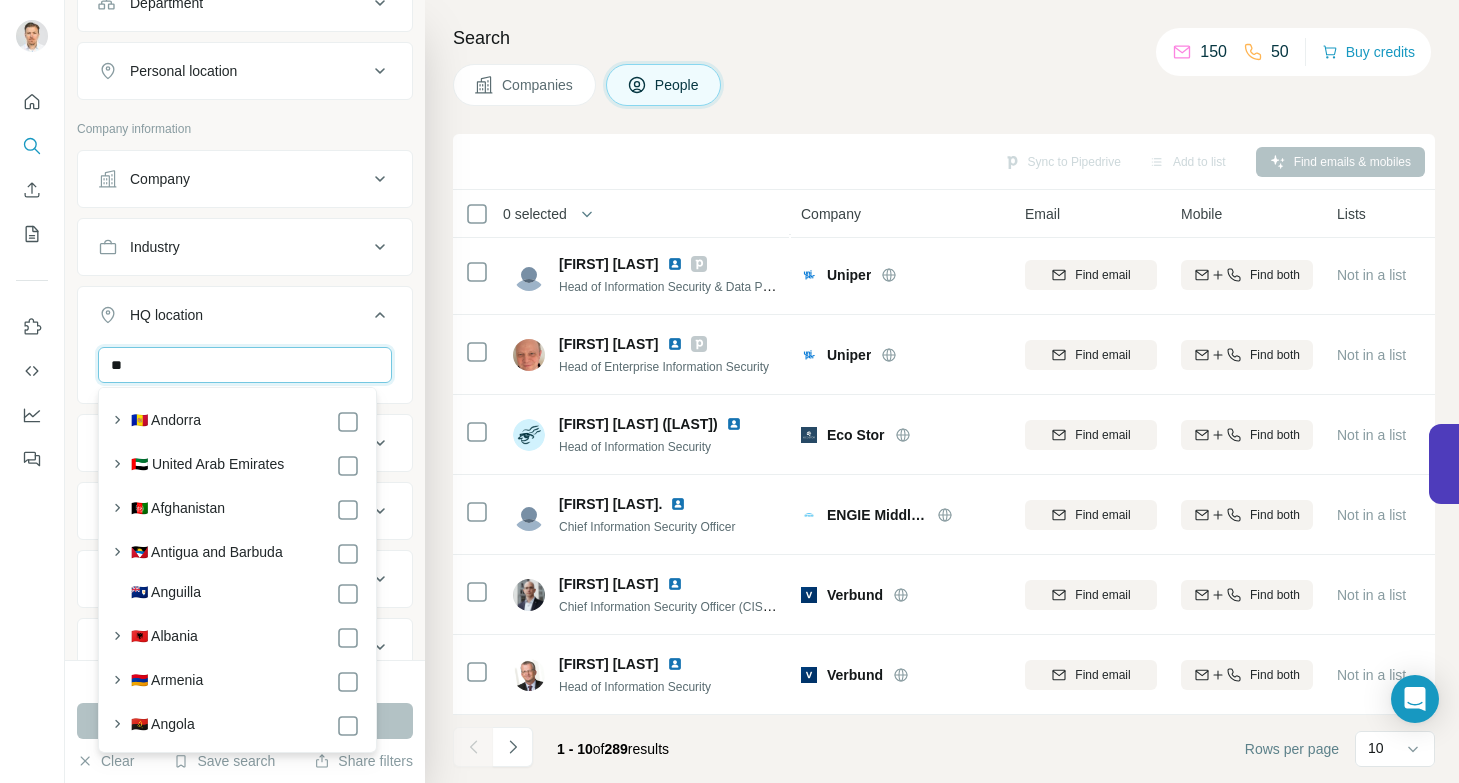 type on "*" 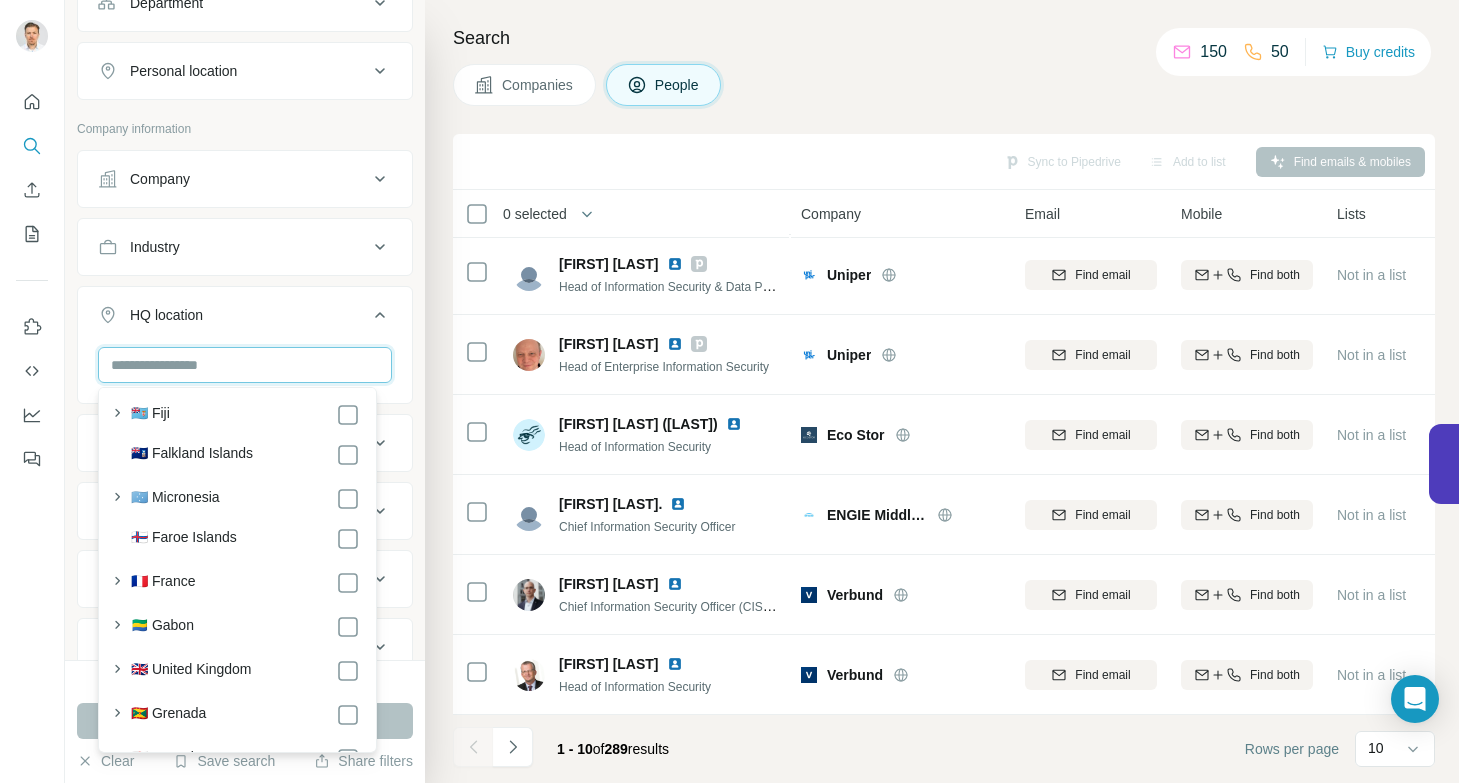 scroll, scrollTop: 3220, scrollLeft: 0, axis: vertical 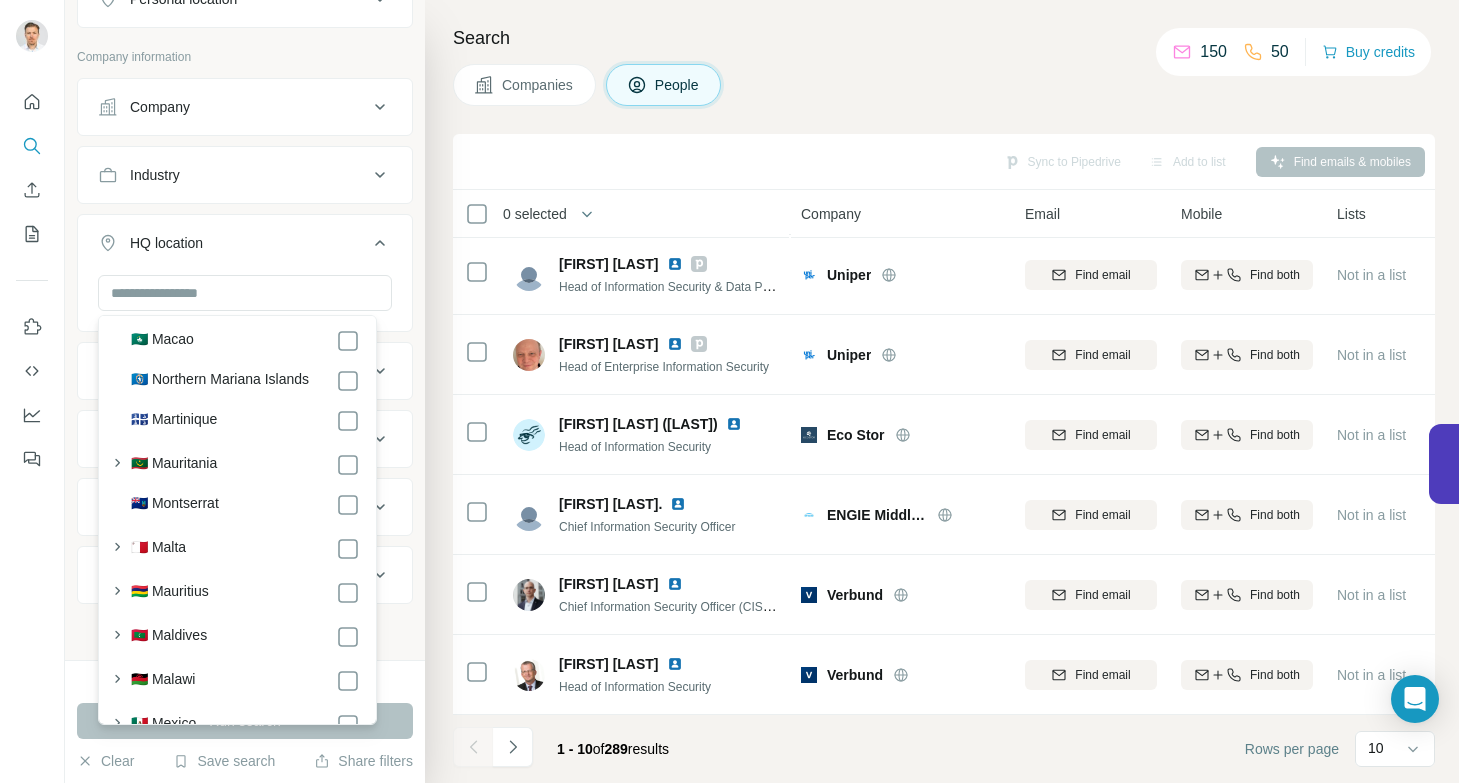 click on "Search" at bounding box center [944, 38] 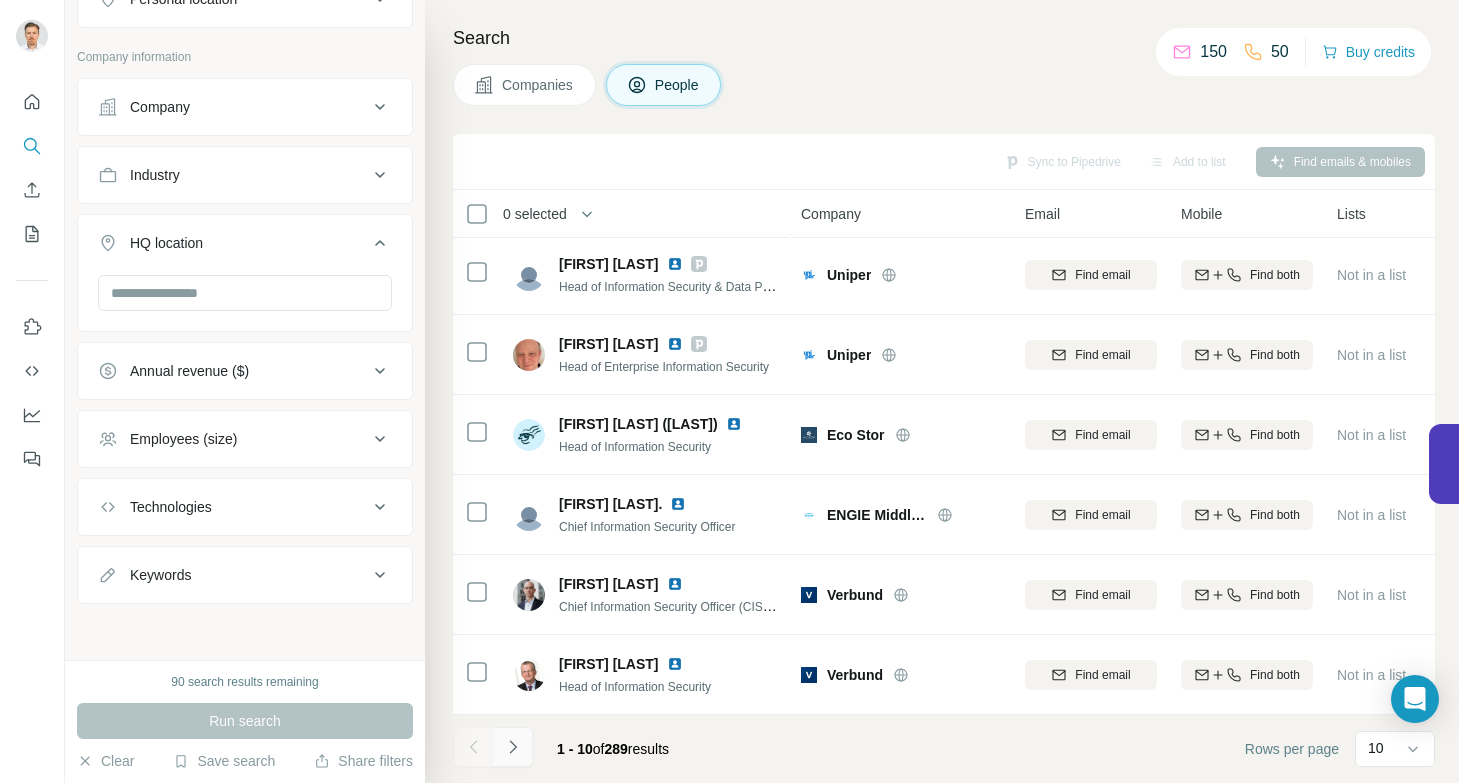 click at bounding box center [513, 747] 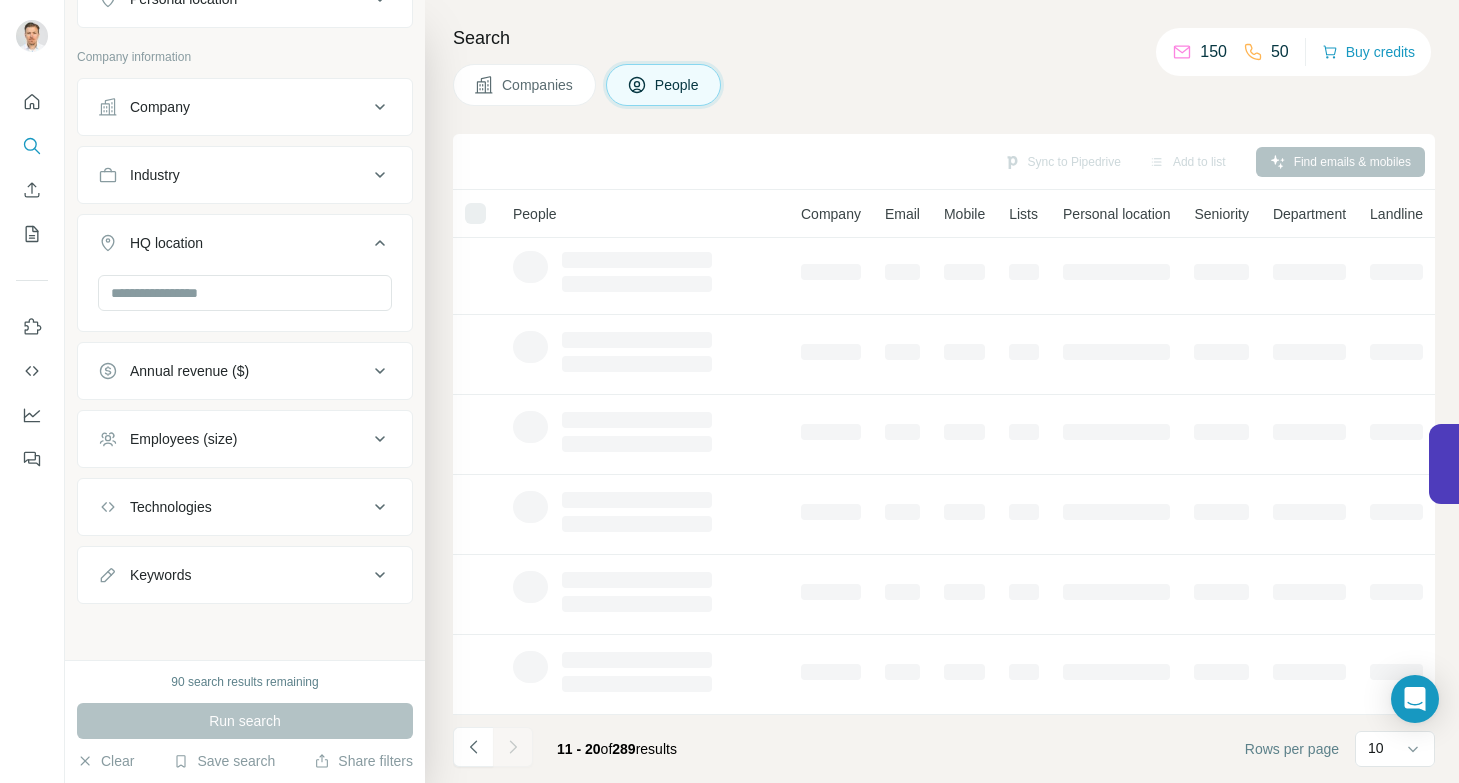 click 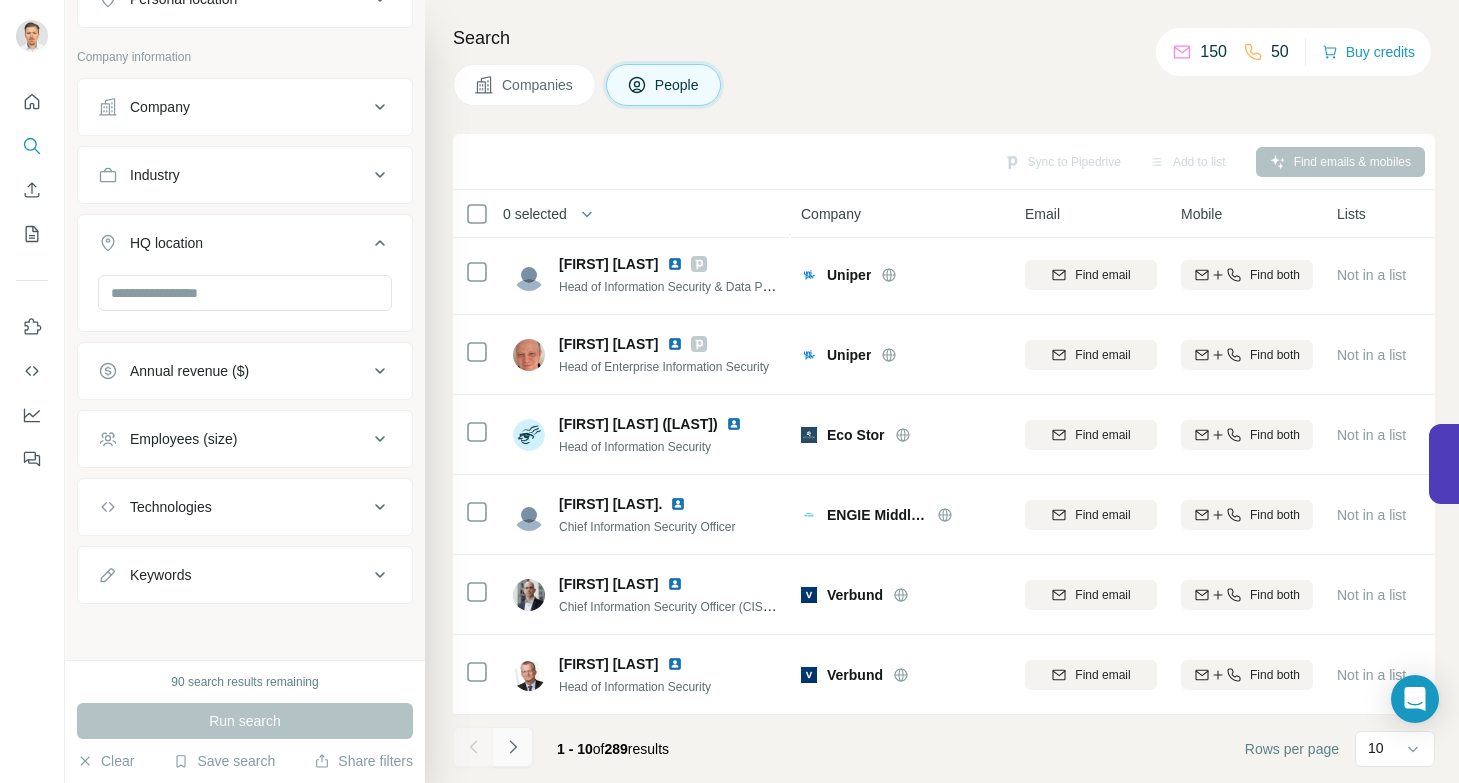 click 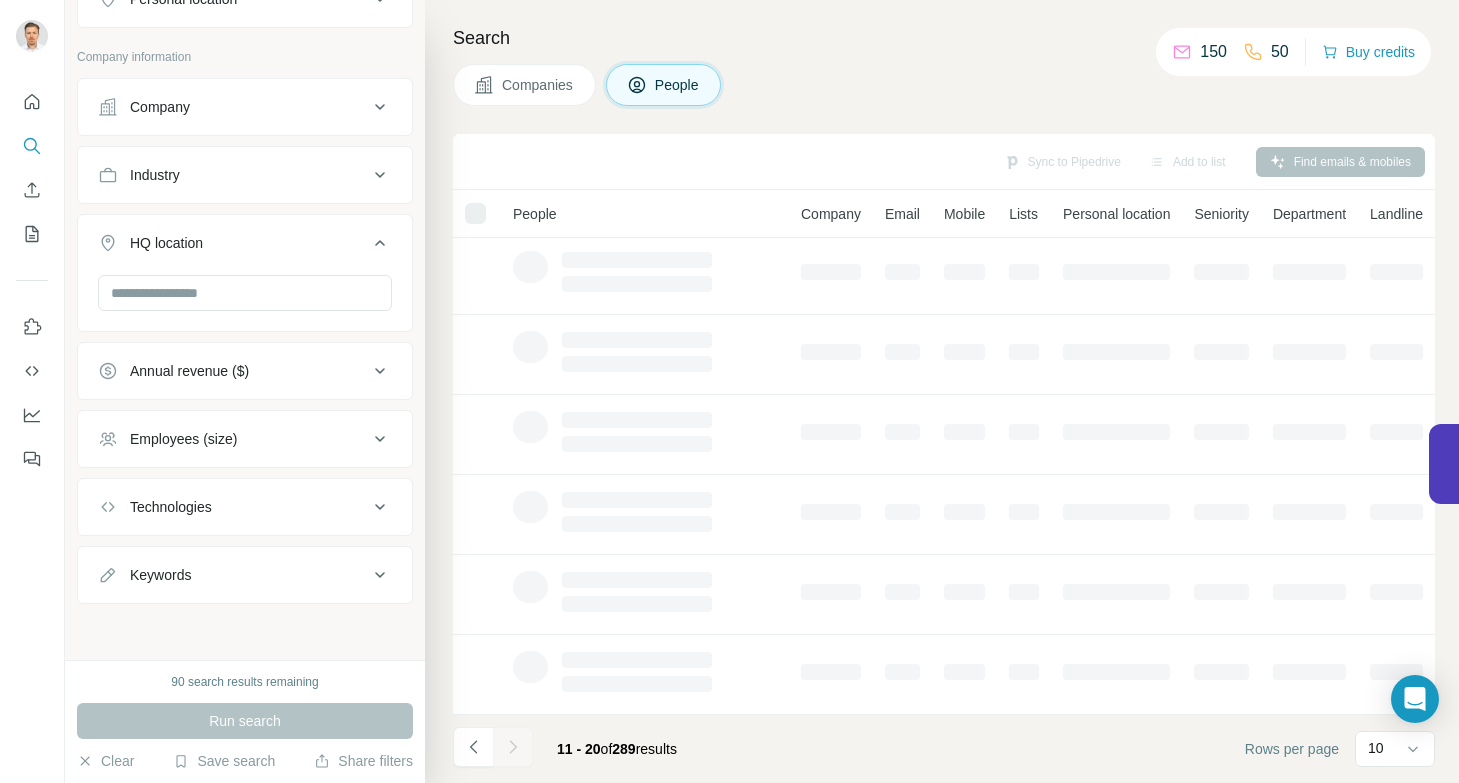 click at bounding box center [513, 747] 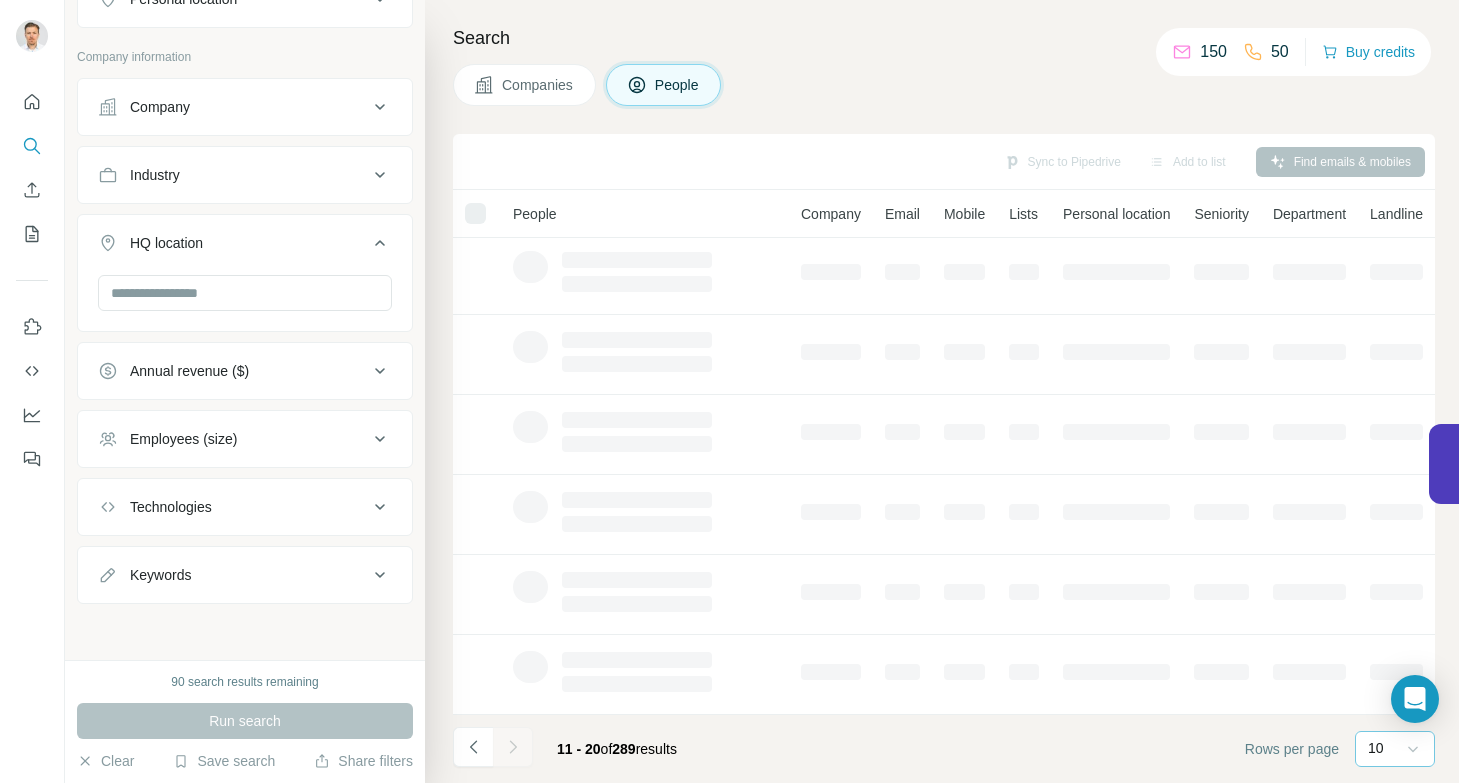 click at bounding box center [1413, 749] 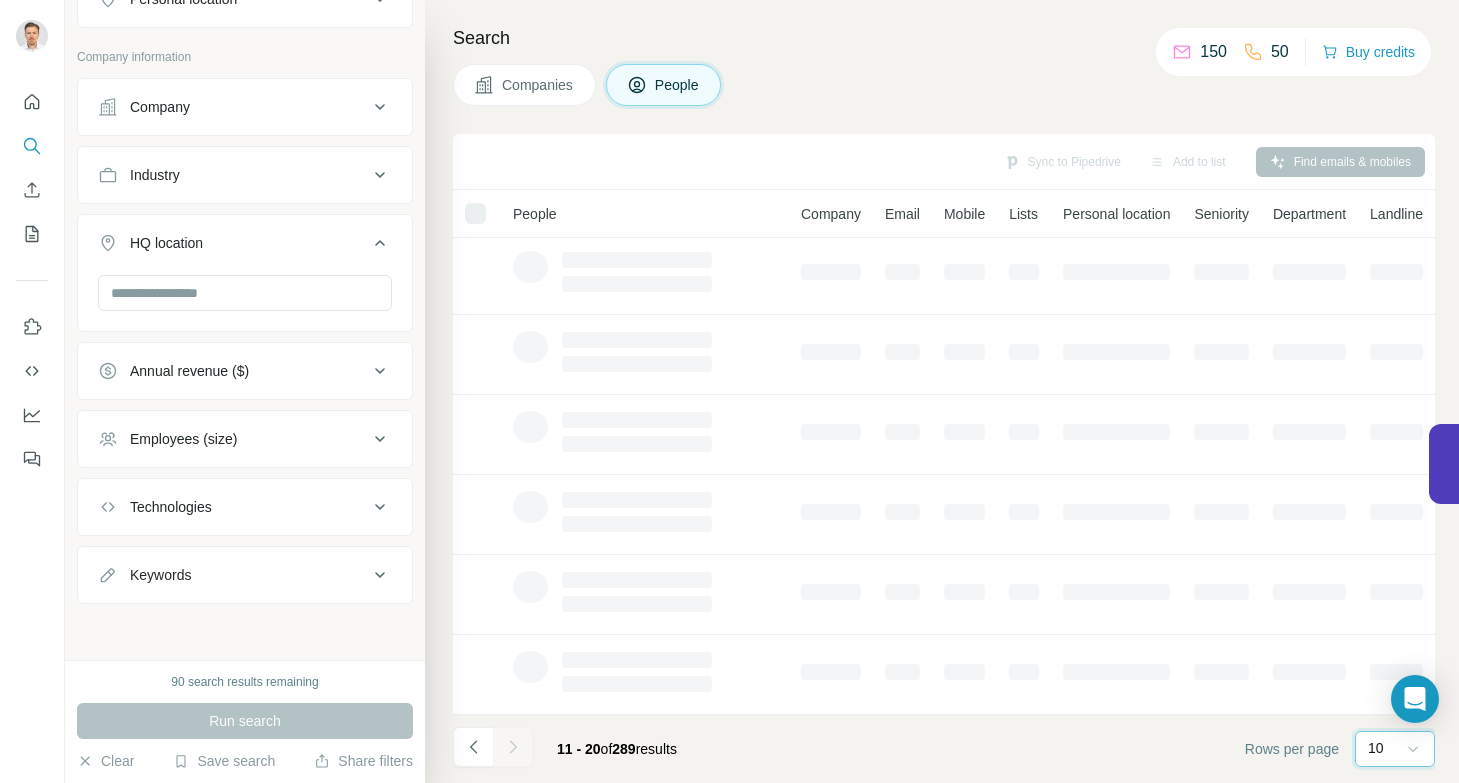 scroll, scrollTop: 0, scrollLeft: 0, axis: both 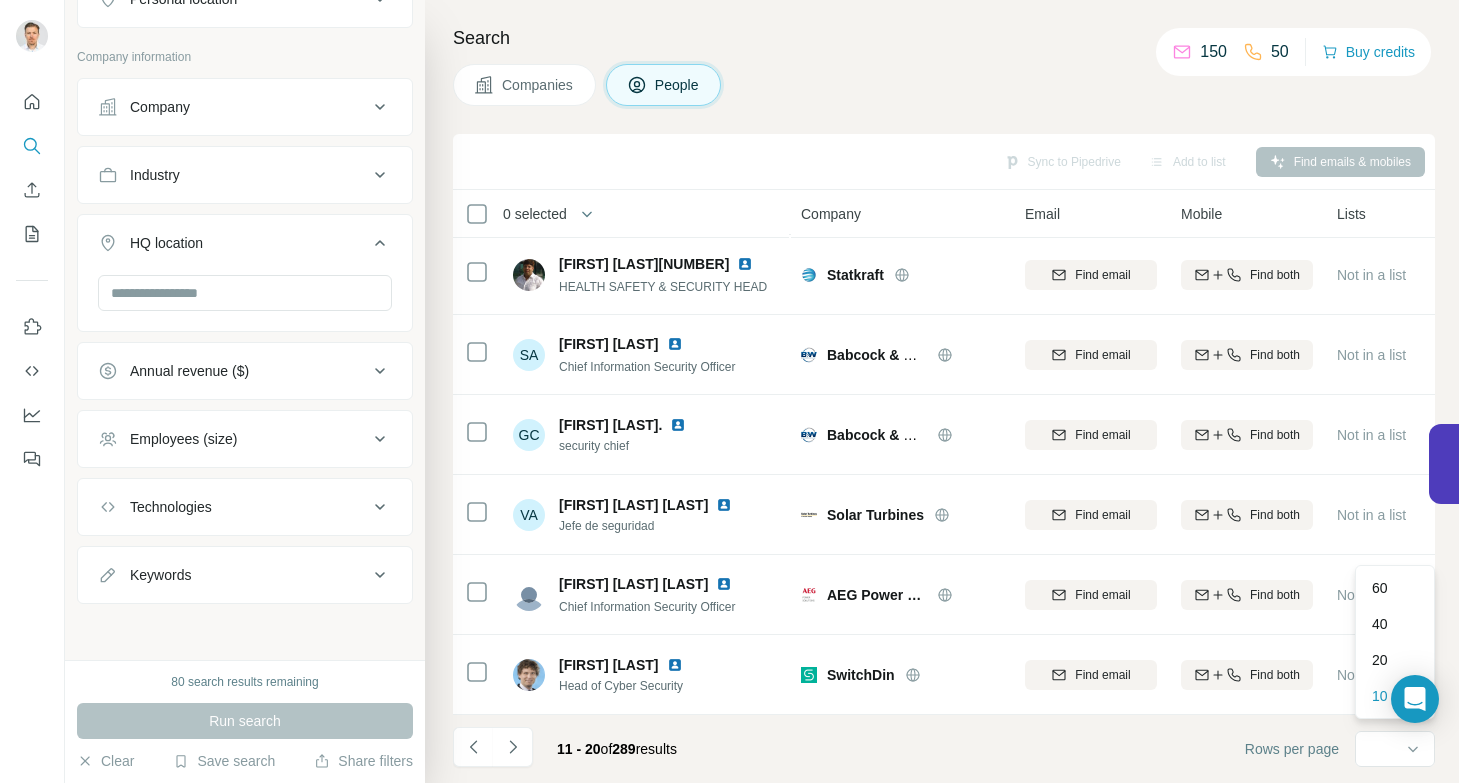 click on "60" at bounding box center [1380, 588] 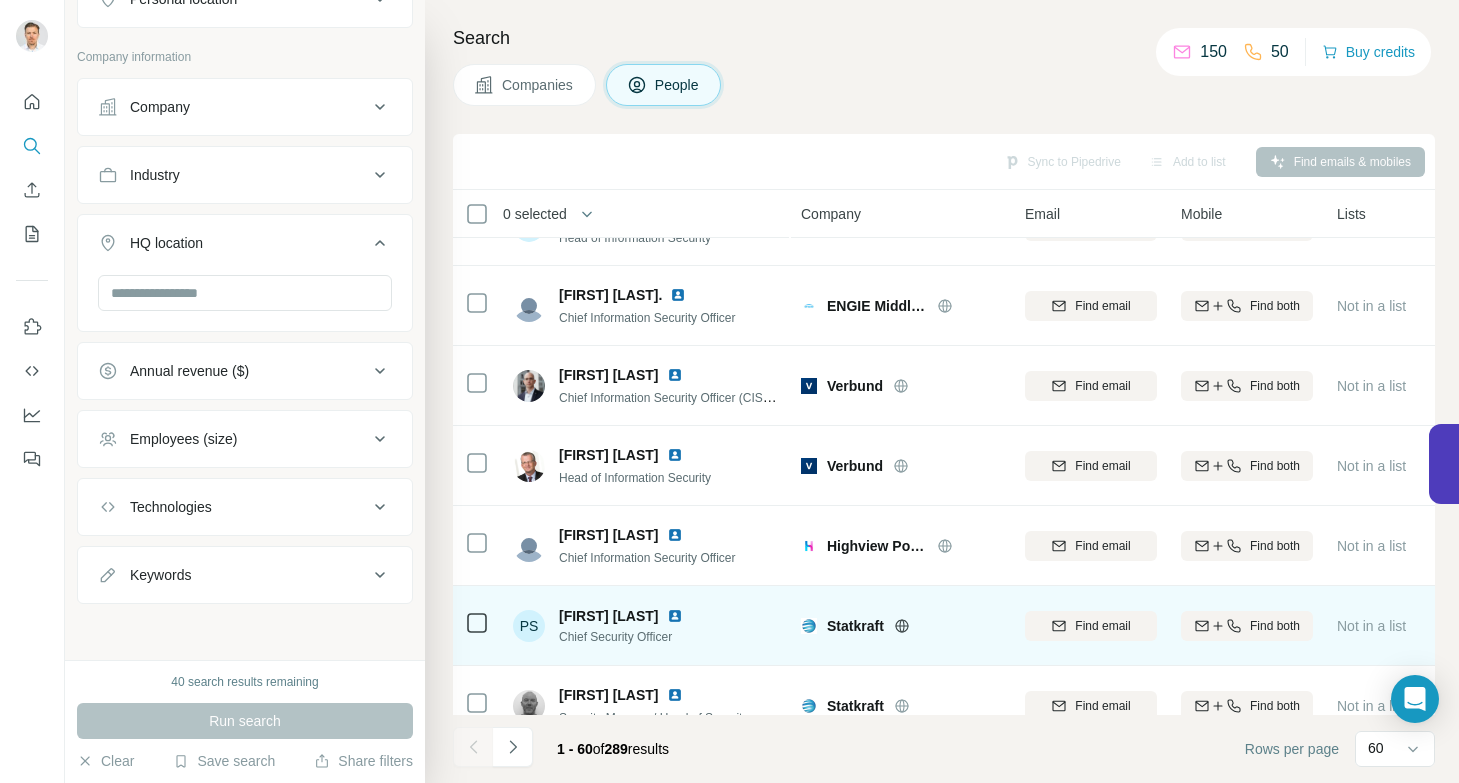 scroll, scrollTop: 589, scrollLeft: 0, axis: vertical 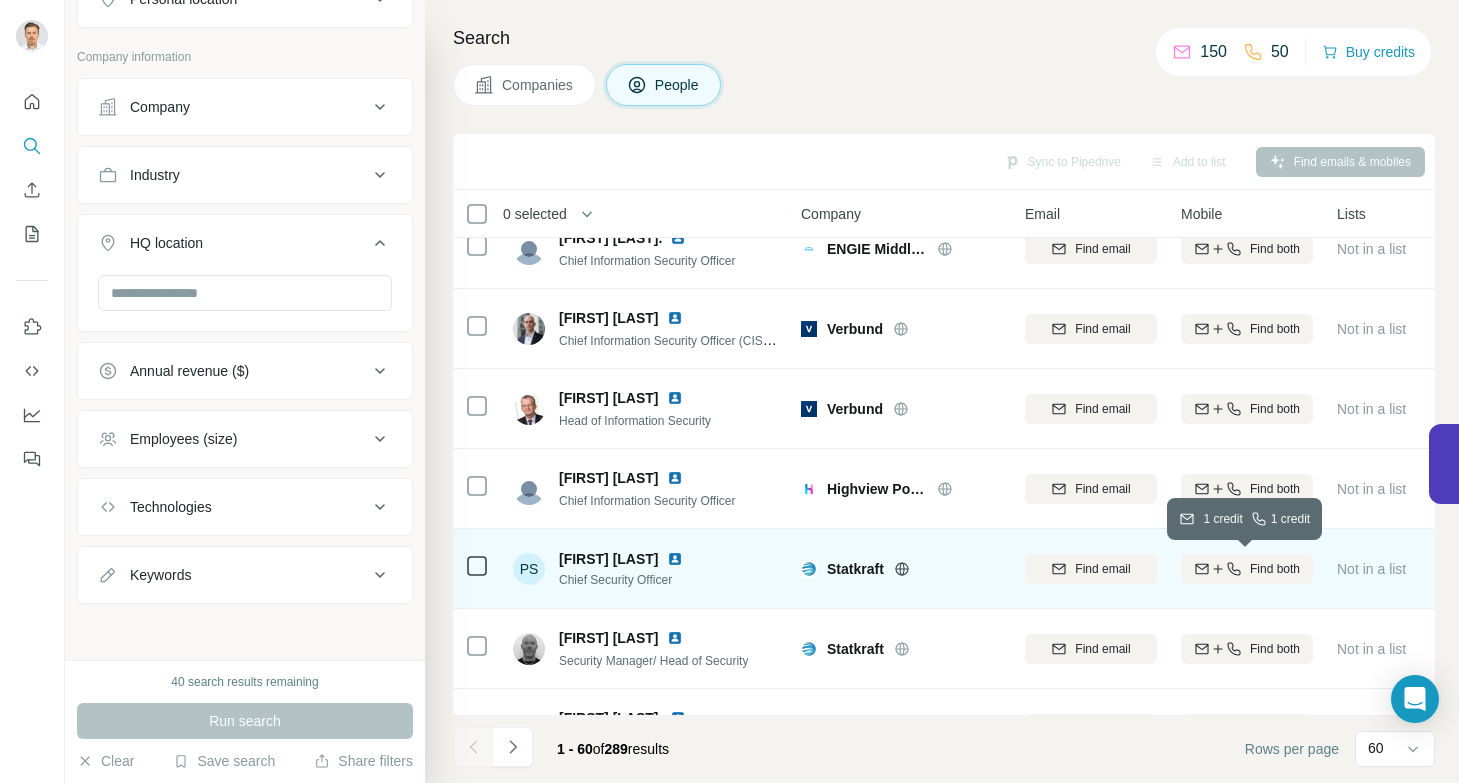 click on "Find both" at bounding box center [1275, 569] 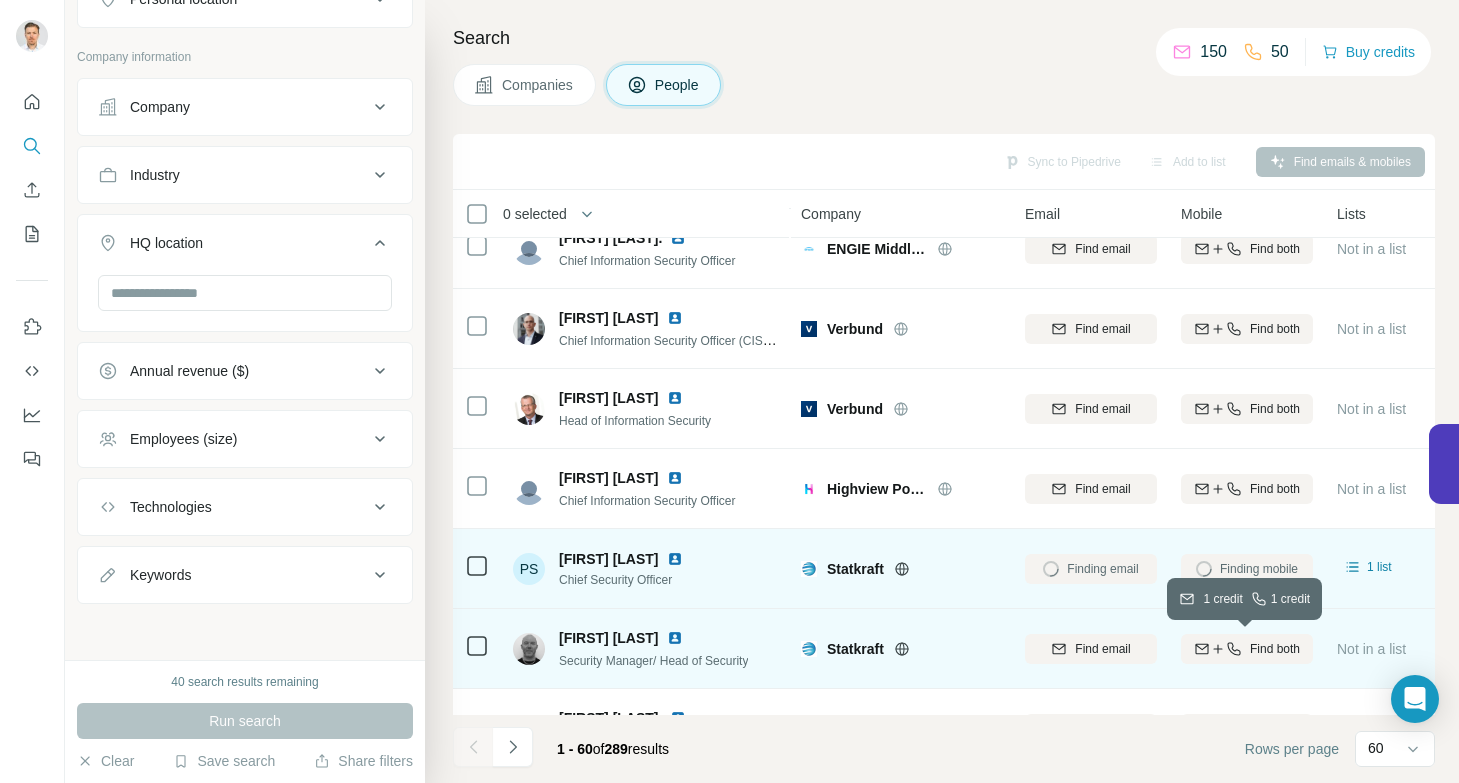 click on "Find both" at bounding box center (1247, 649) 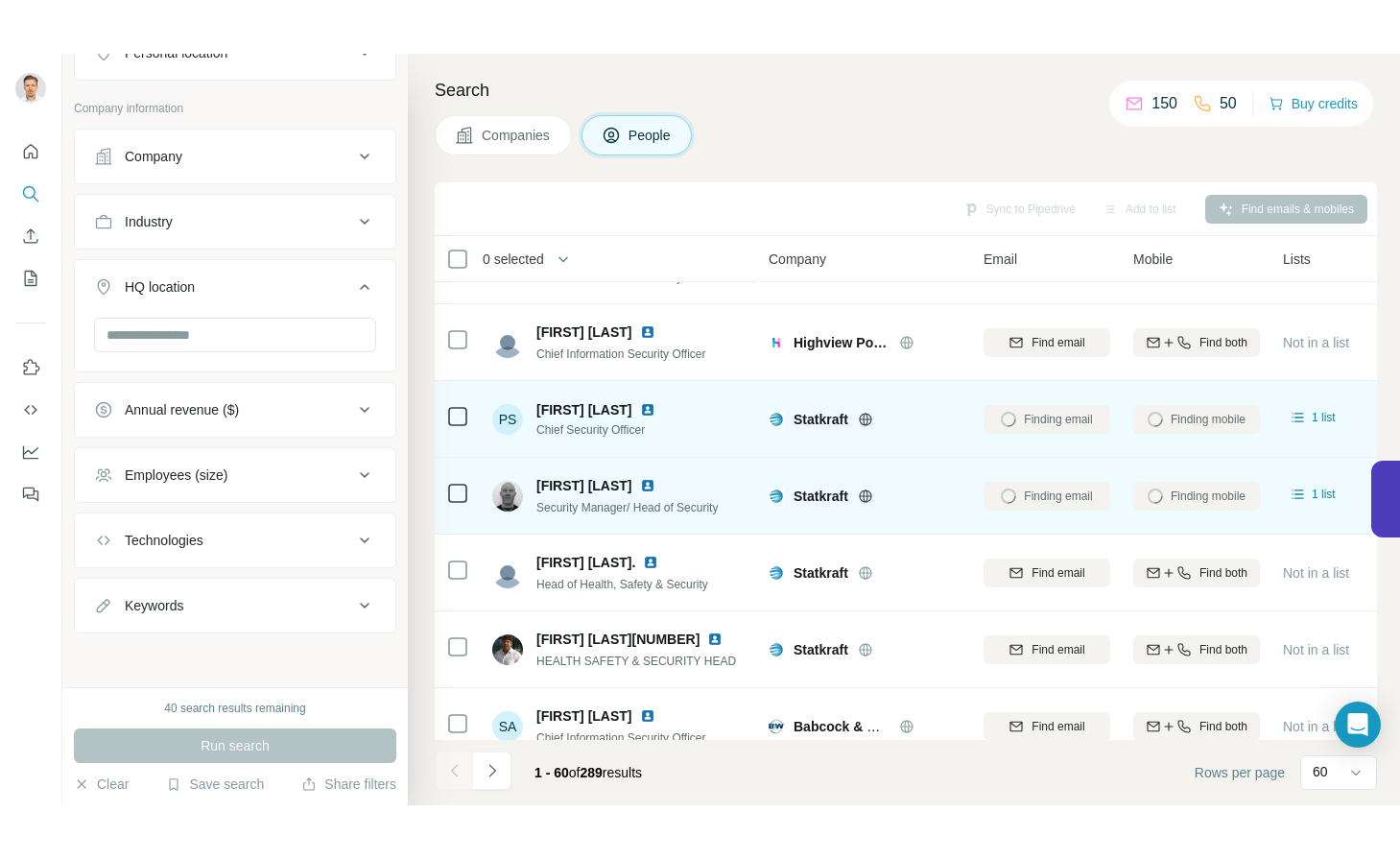 scroll, scrollTop: 845, scrollLeft: 0, axis: vertical 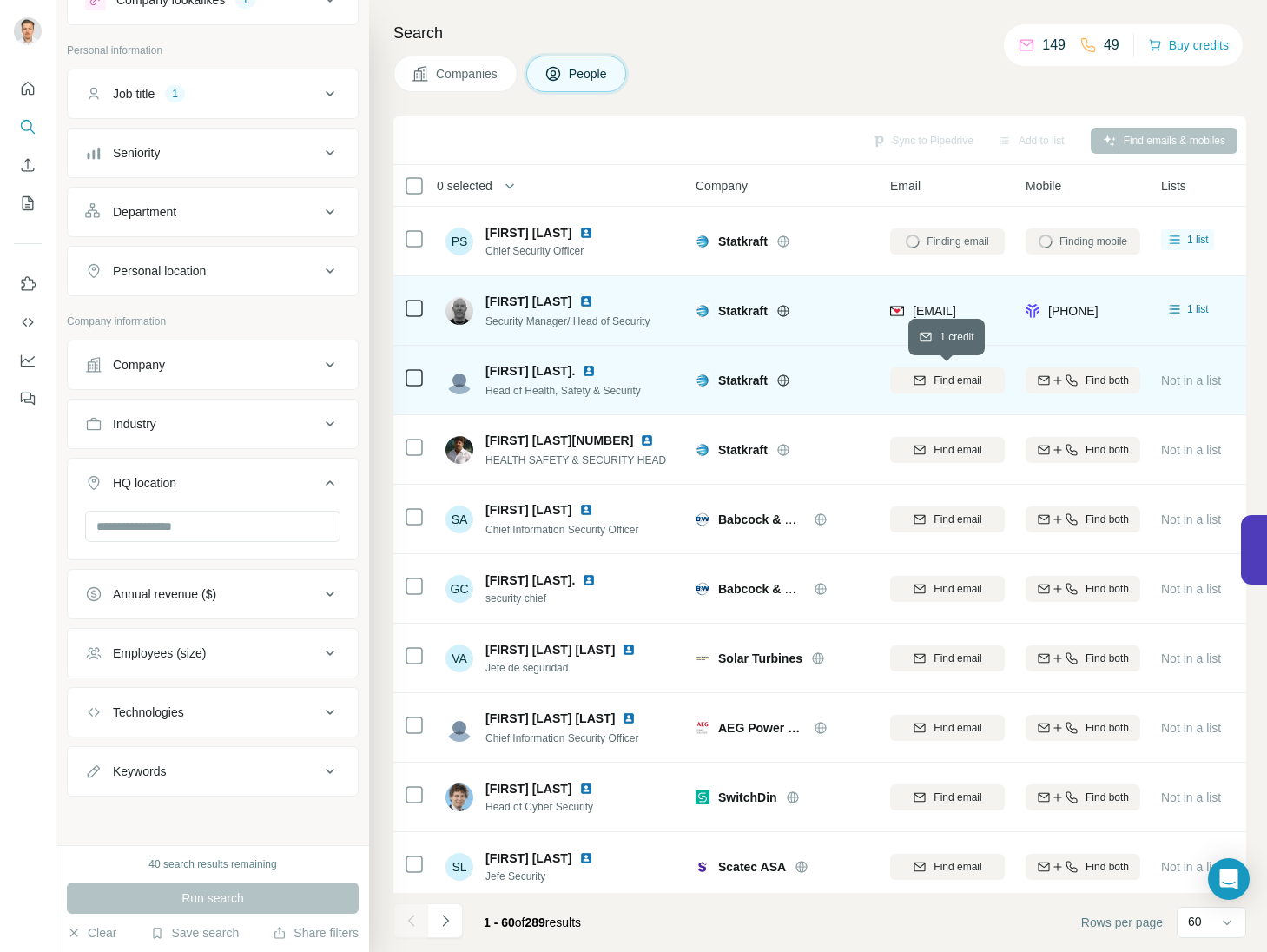 click on "Find email" at bounding box center [957, 380] 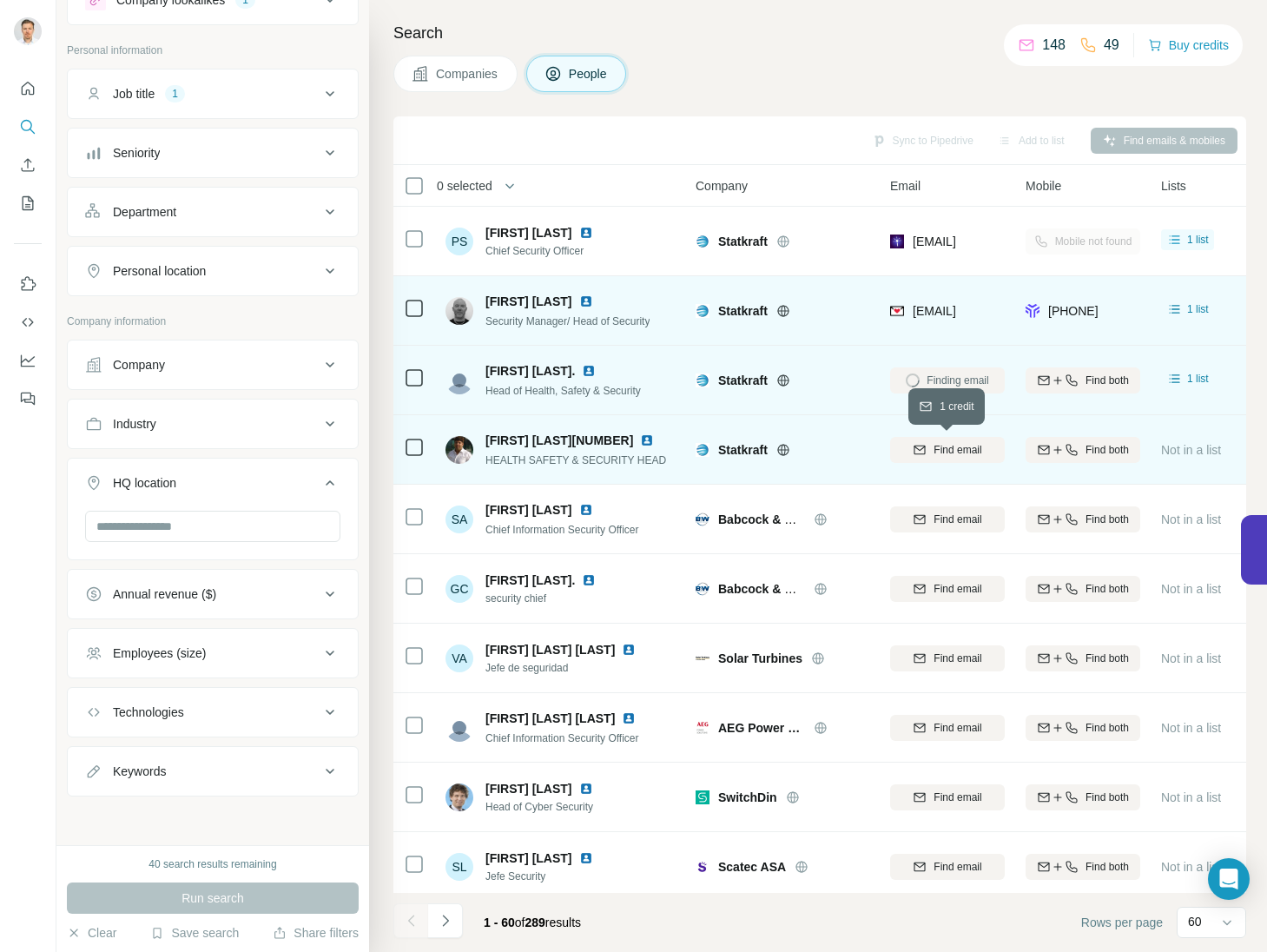 scroll, scrollTop: 776, scrollLeft: 0, axis: vertical 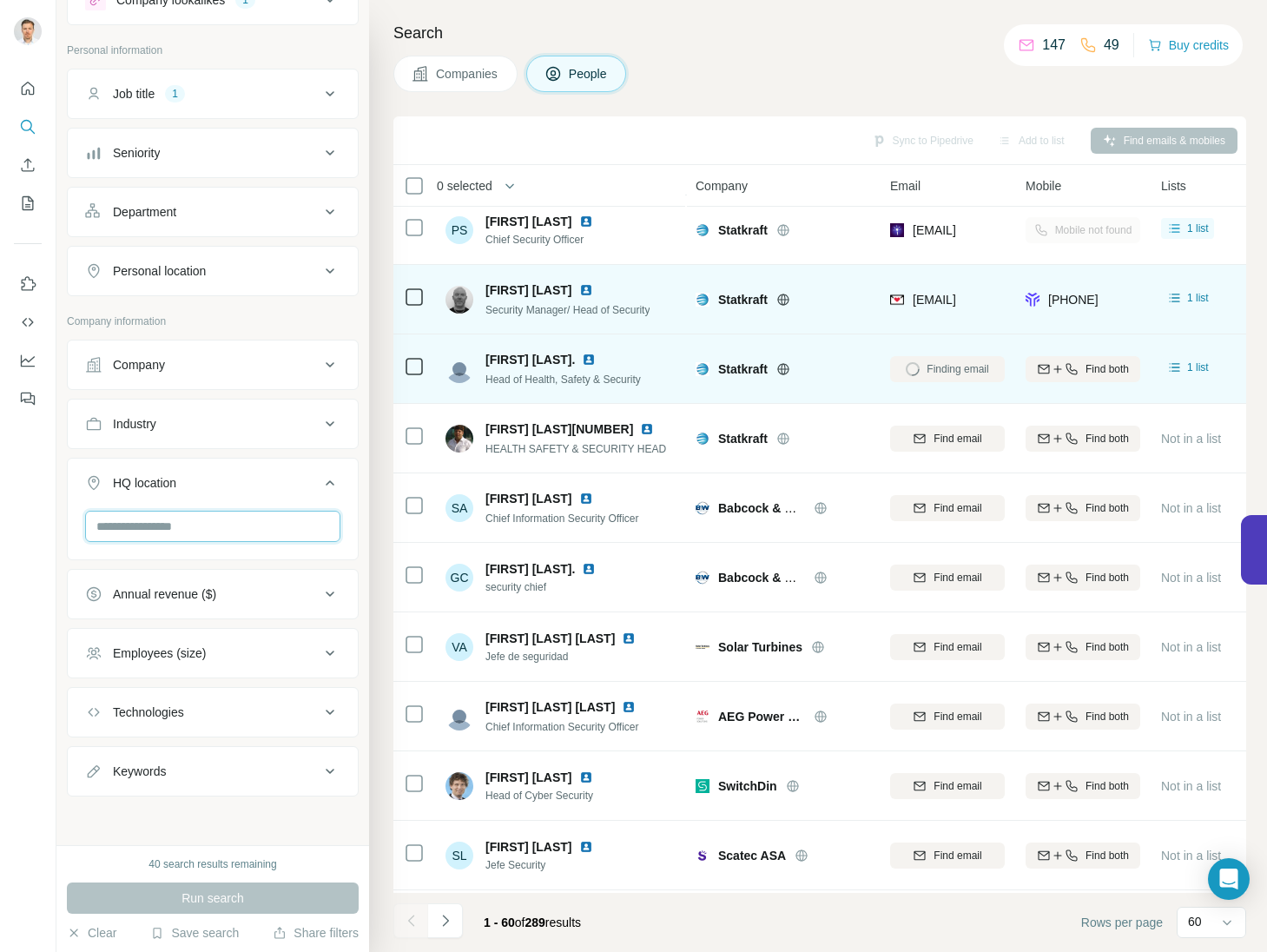 click at bounding box center (213, 526) 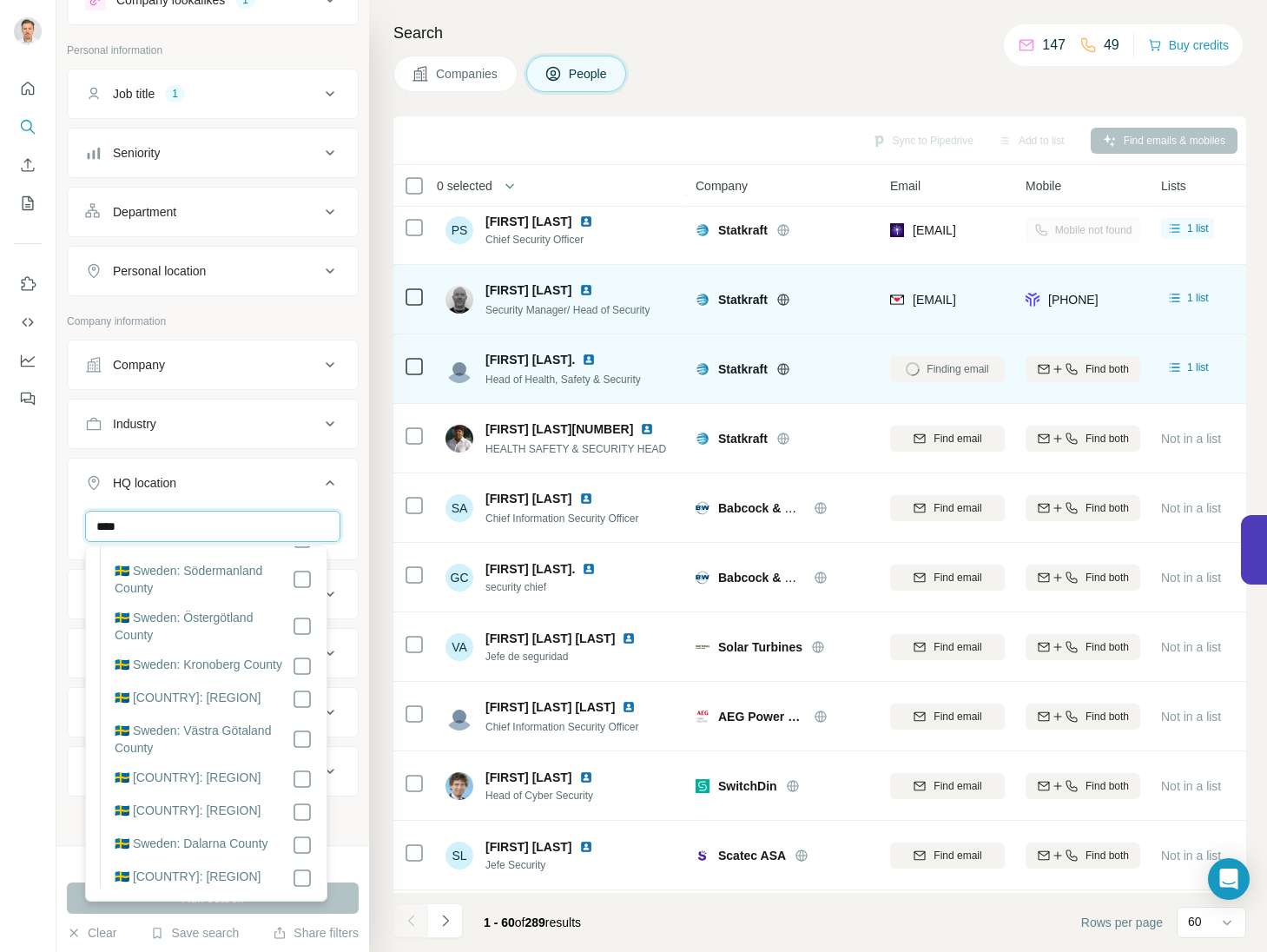 scroll, scrollTop: 0, scrollLeft: 0, axis: both 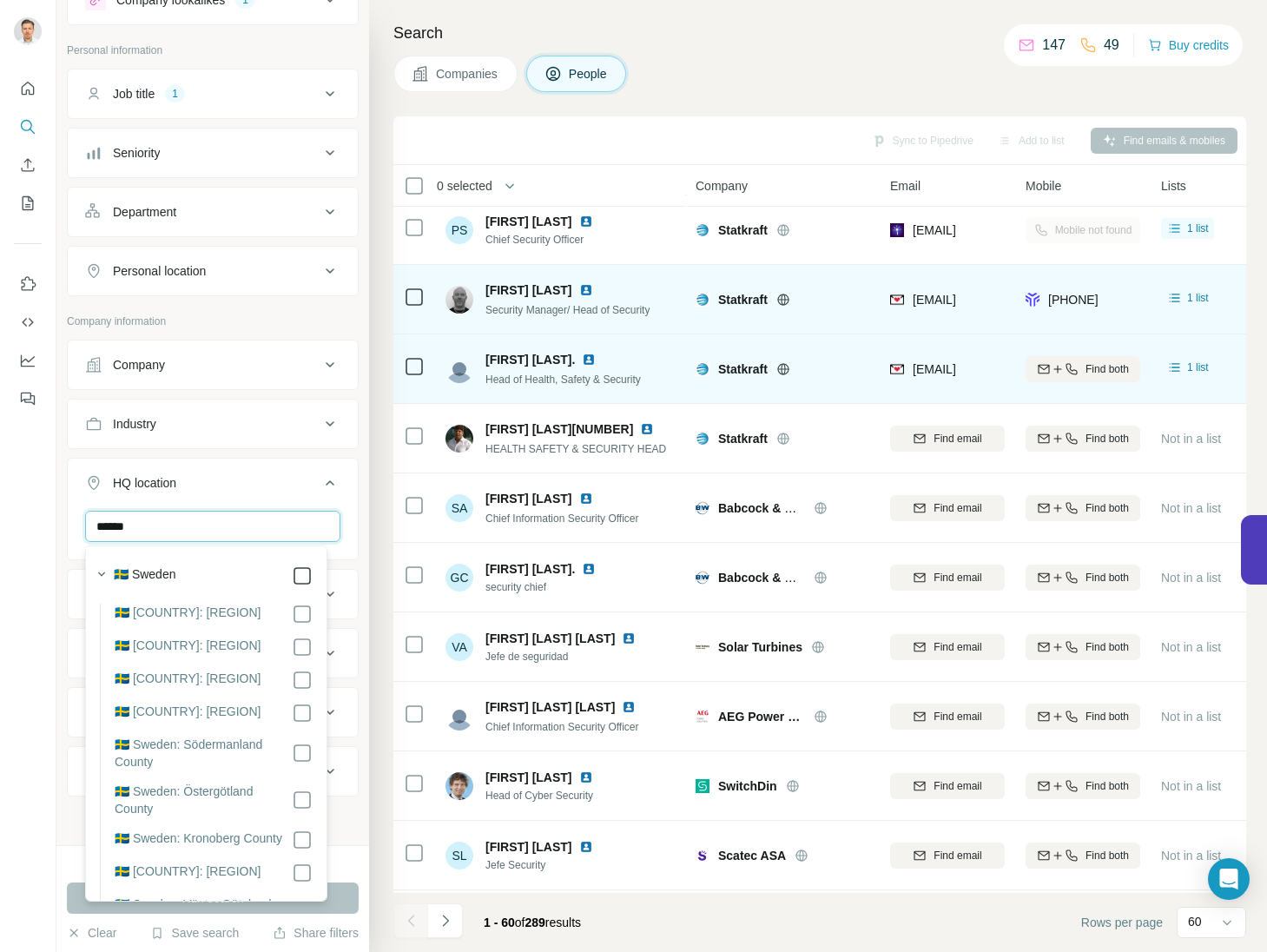 type on "******" 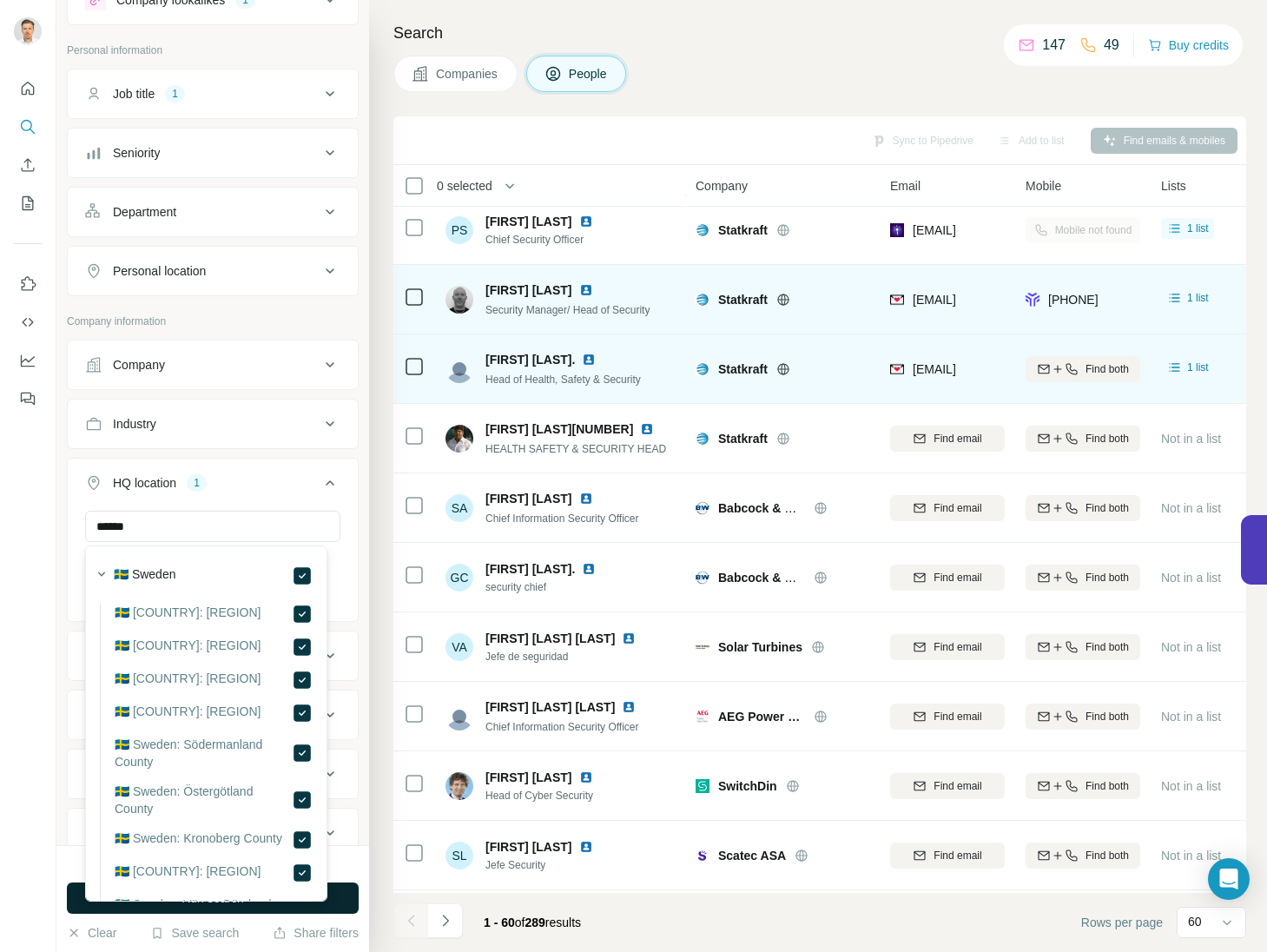 click on "Run search" at bounding box center (213, 898) 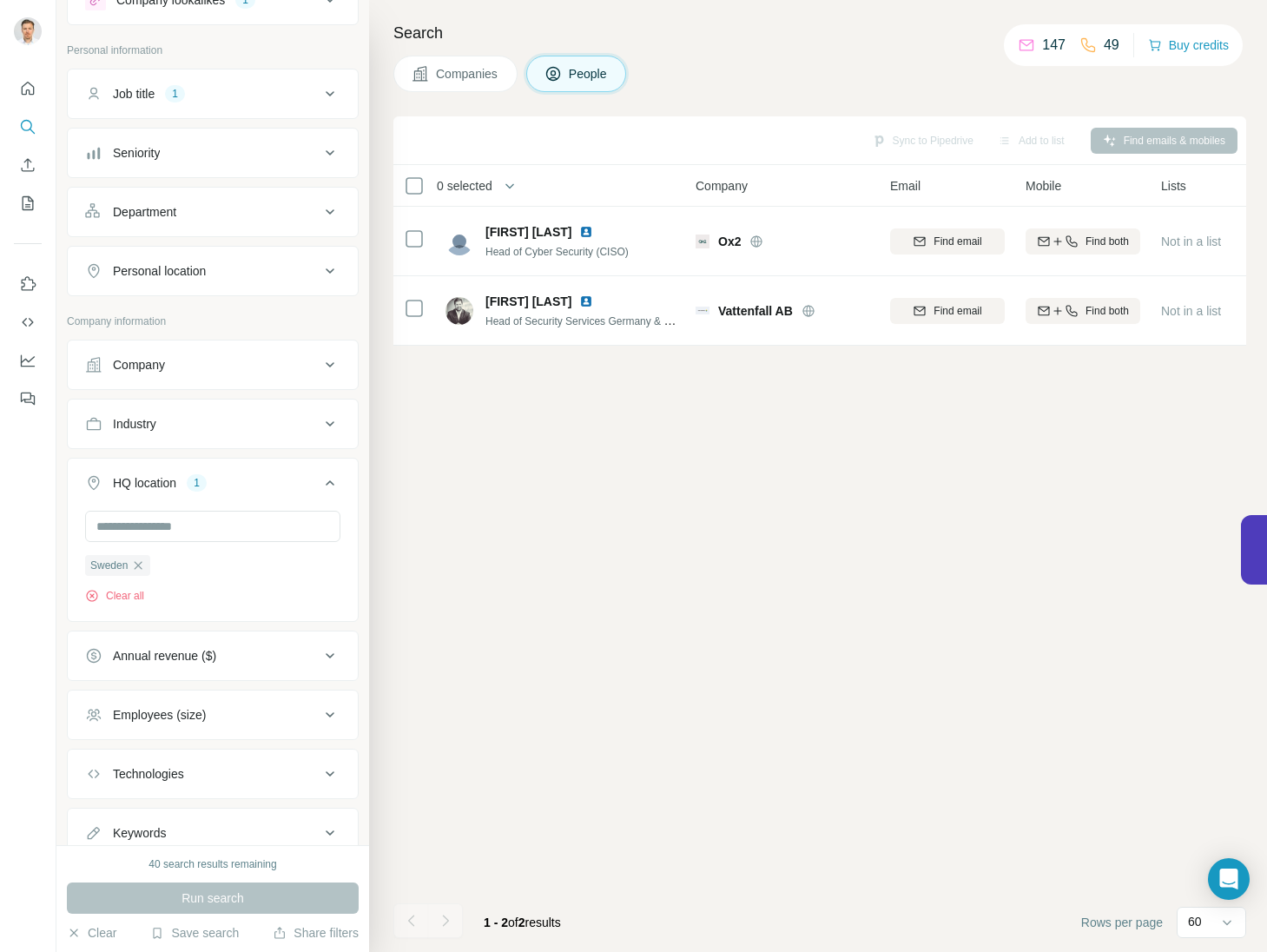 scroll, scrollTop: 0, scrollLeft: 0, axis: both 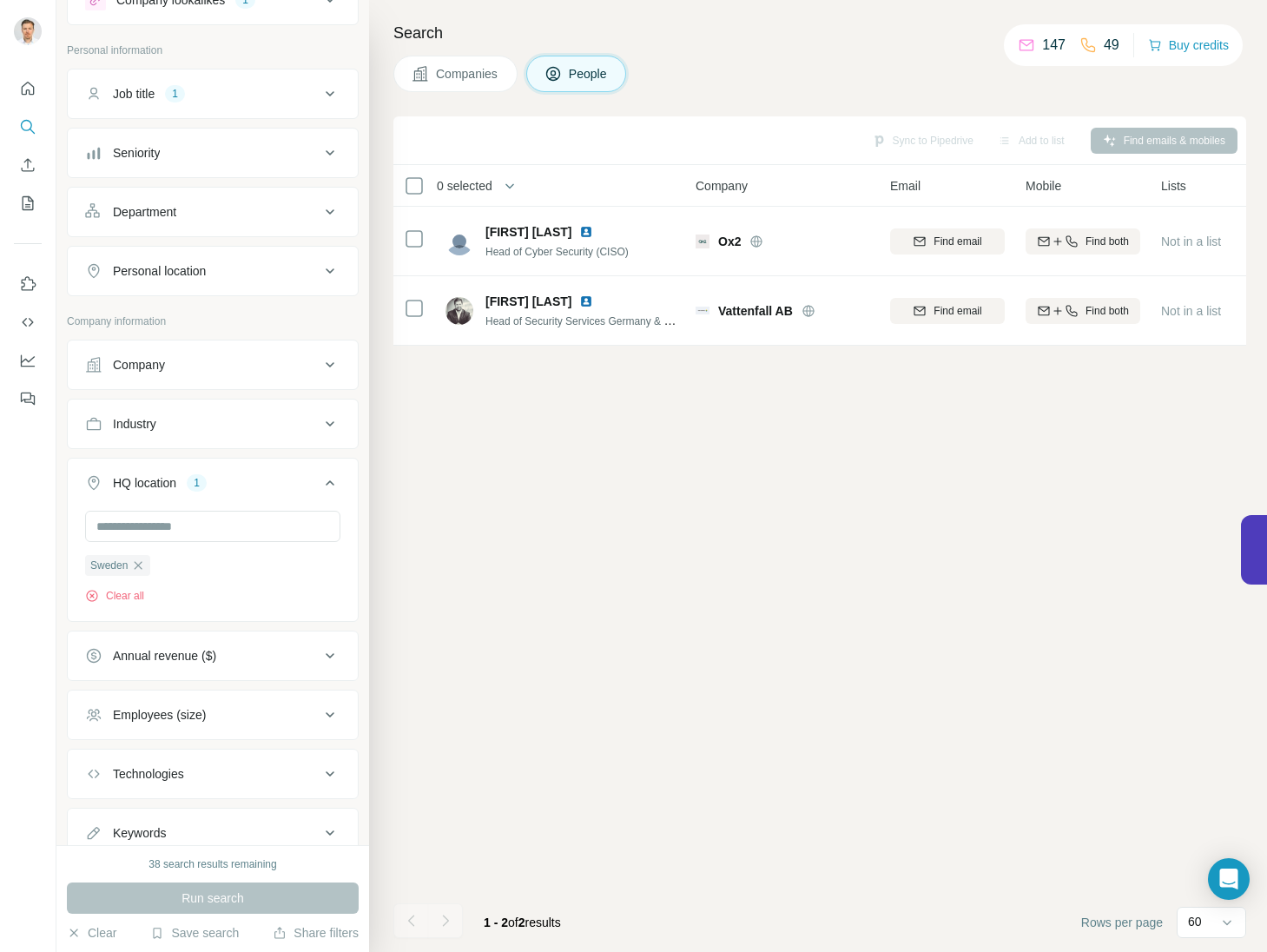 click 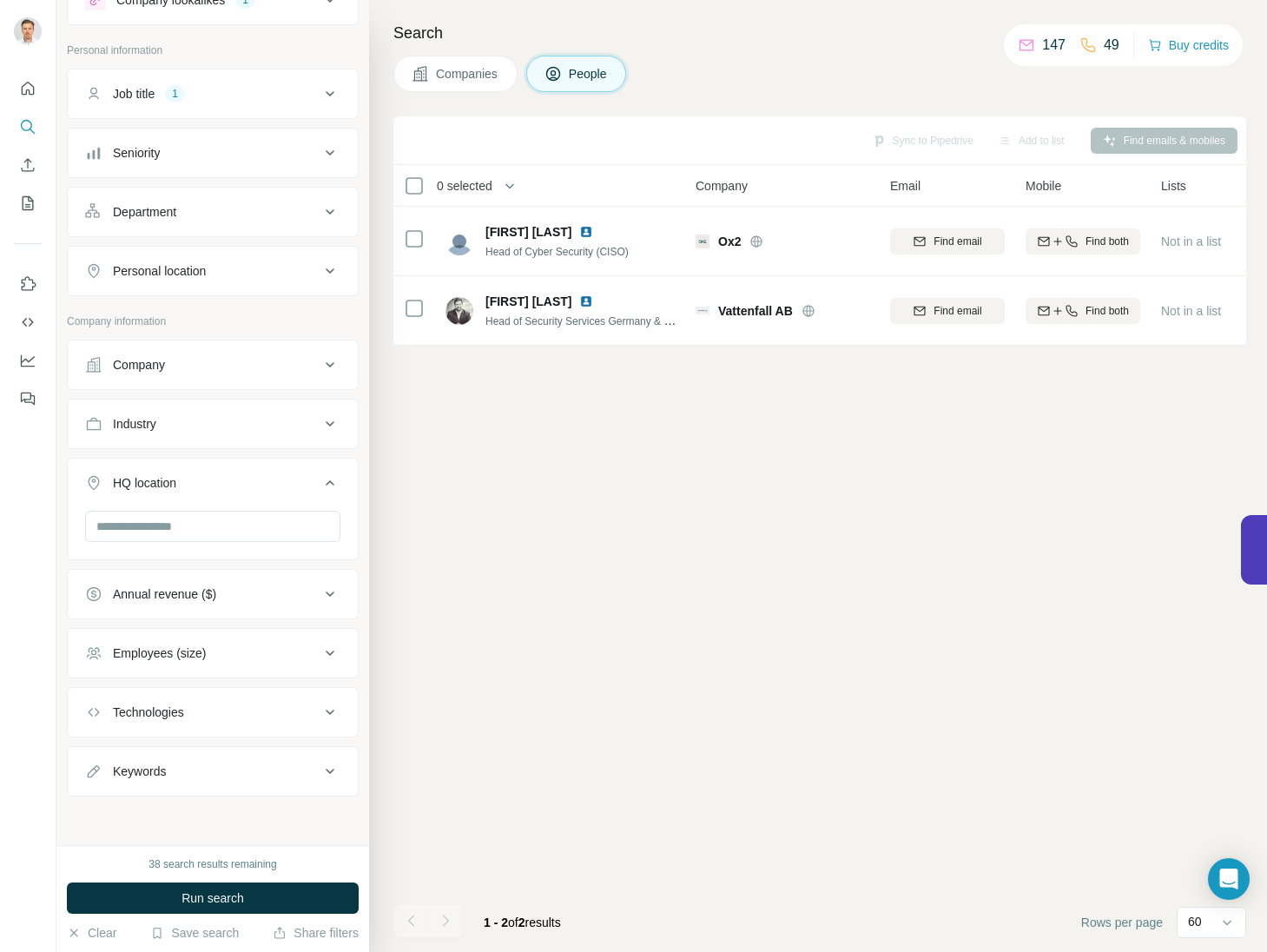 click on "Personal location" at bounding box center [213, 271] 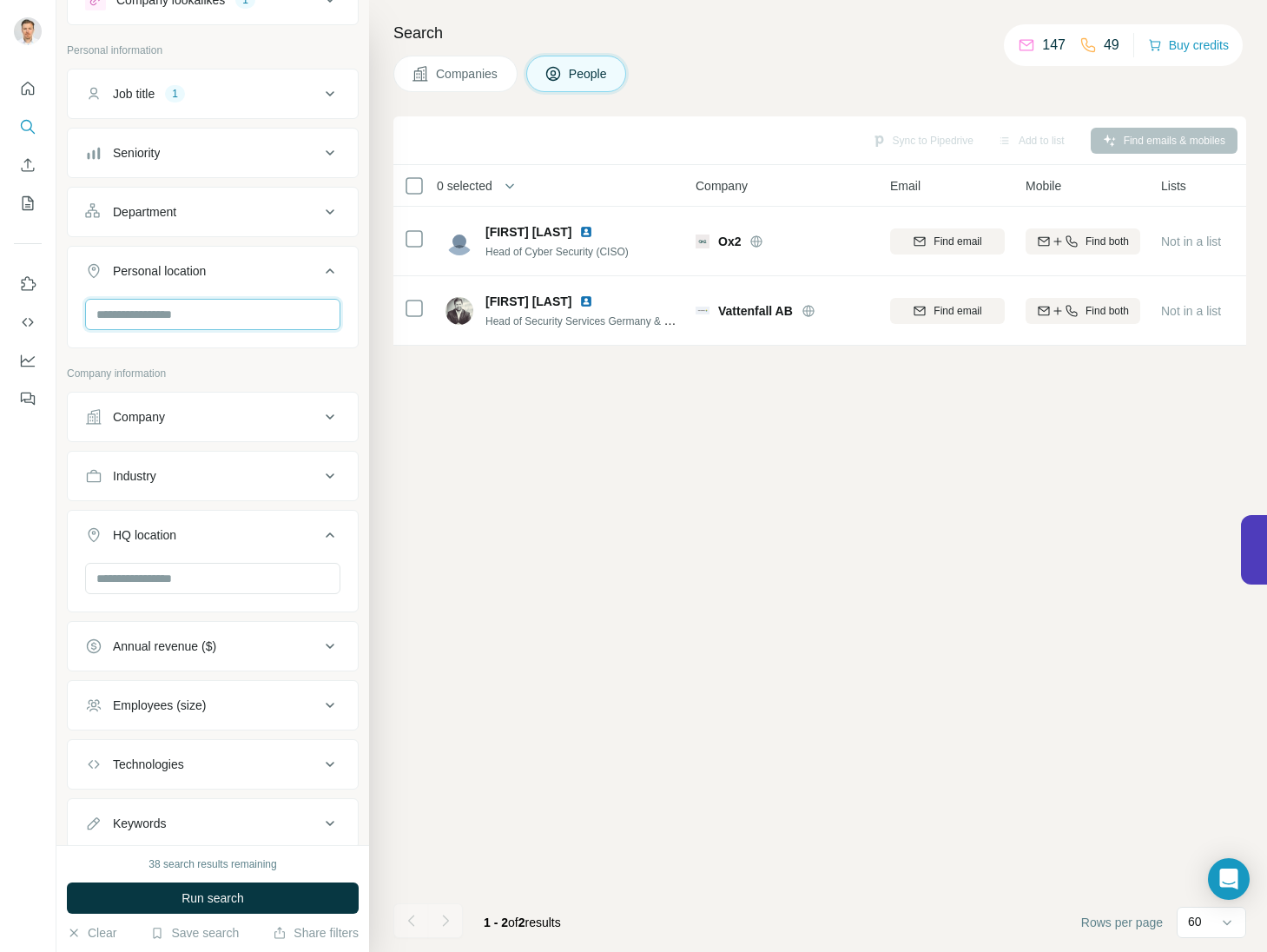 click at bounding box center [213, 314] 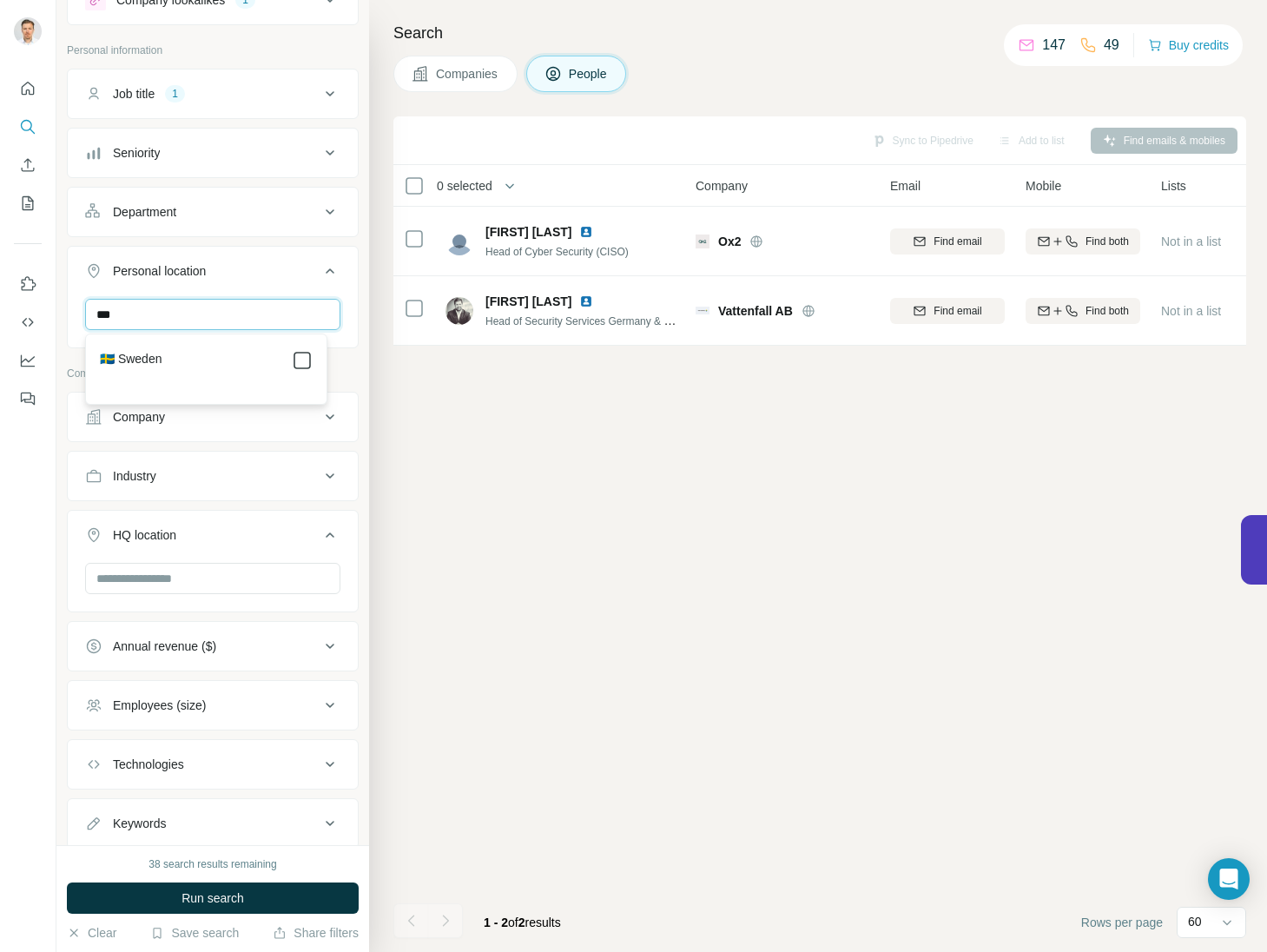 type on "***" 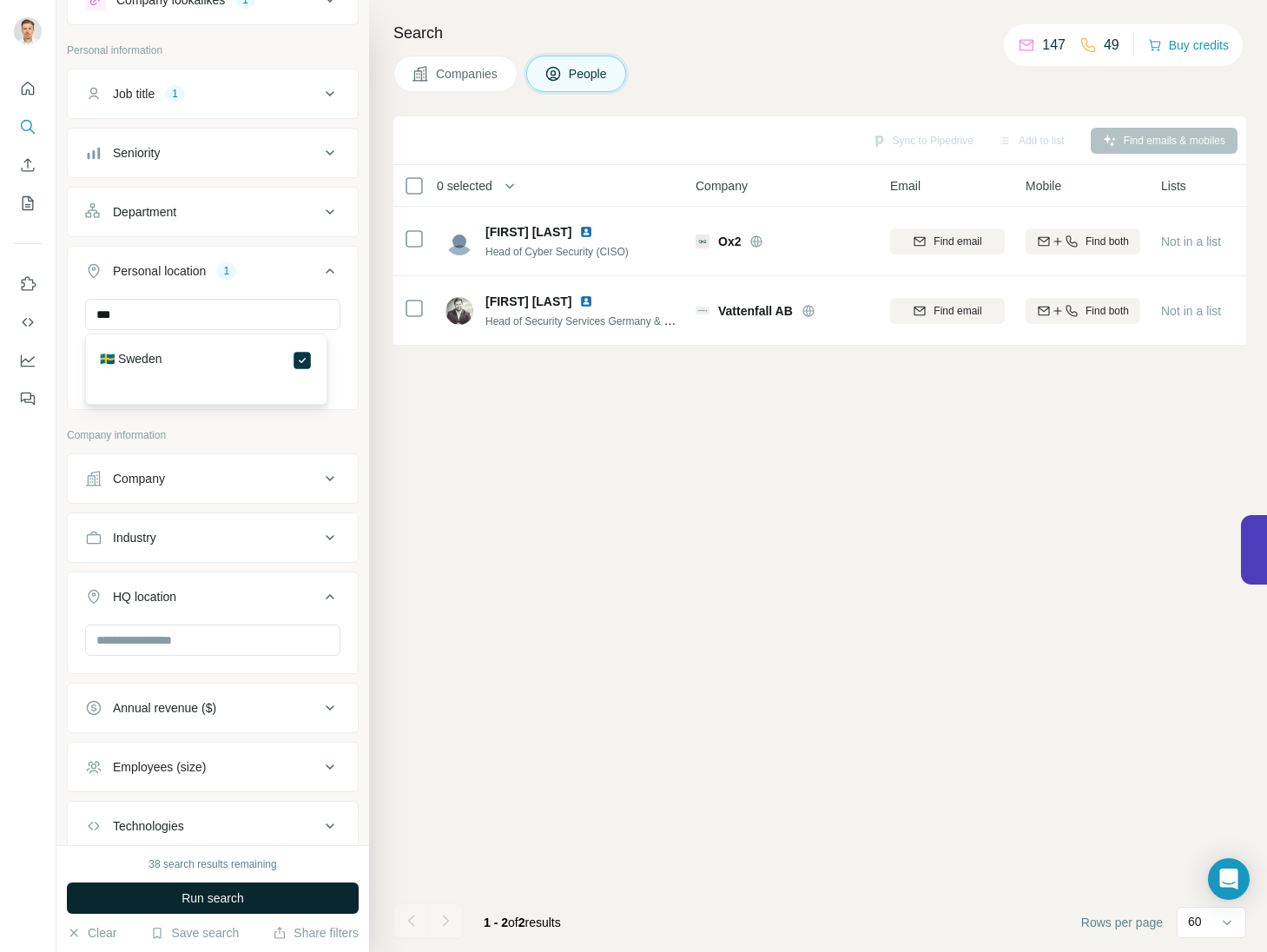 type 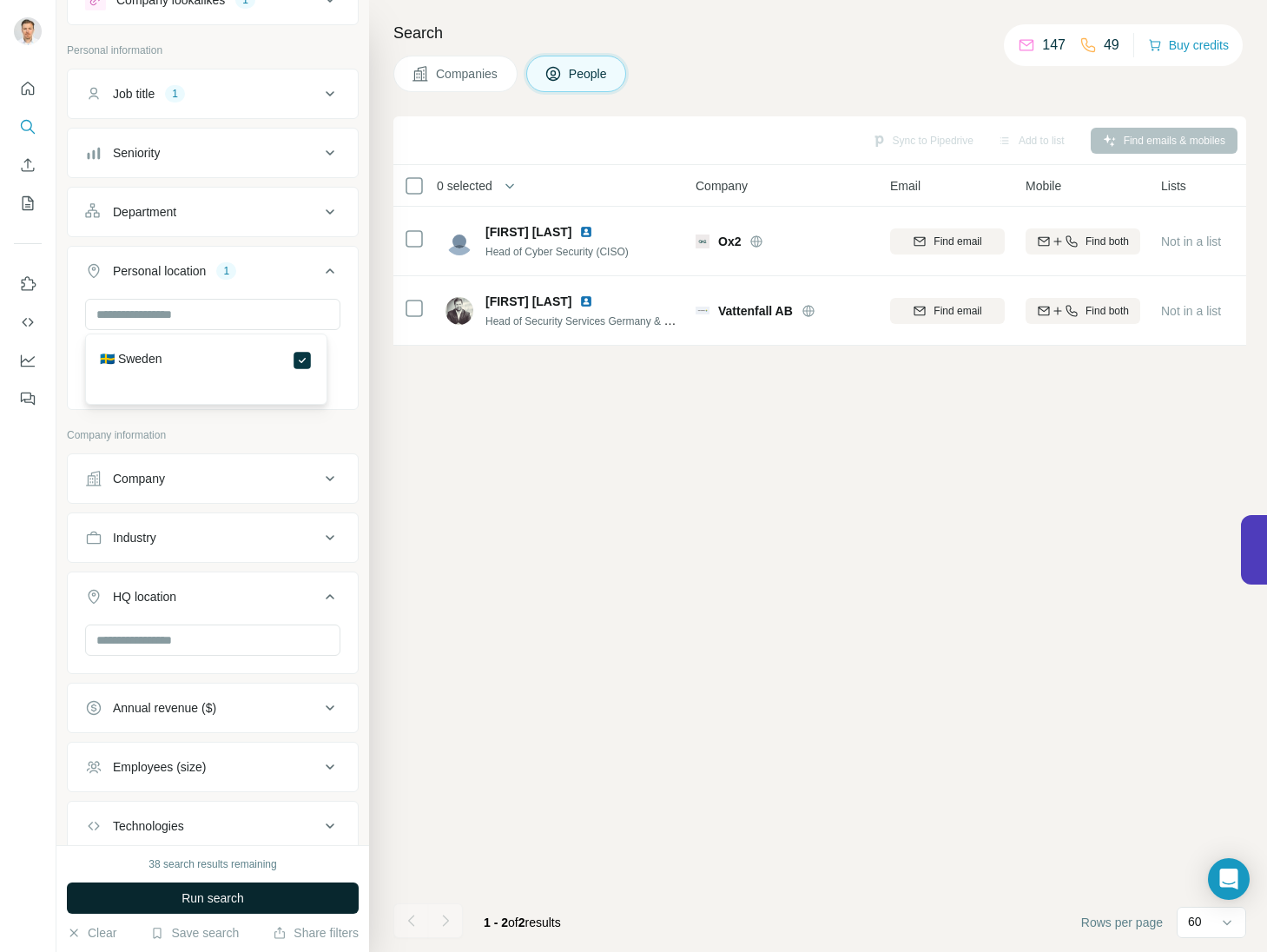 click on "Run search" at bounding box center (213, 898) 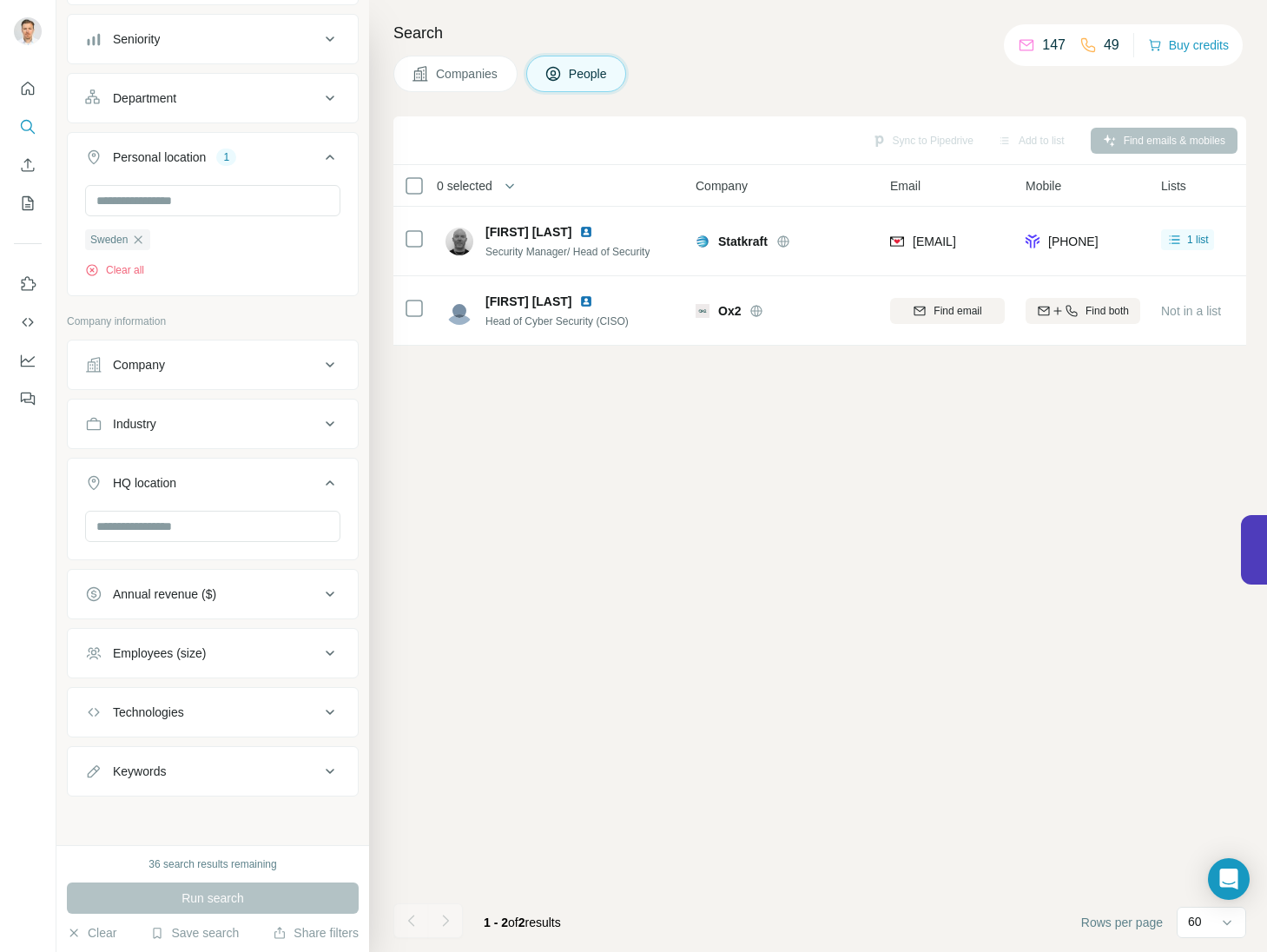 scroll, scrollTop: 0, scrollLeft: 0, axis: both 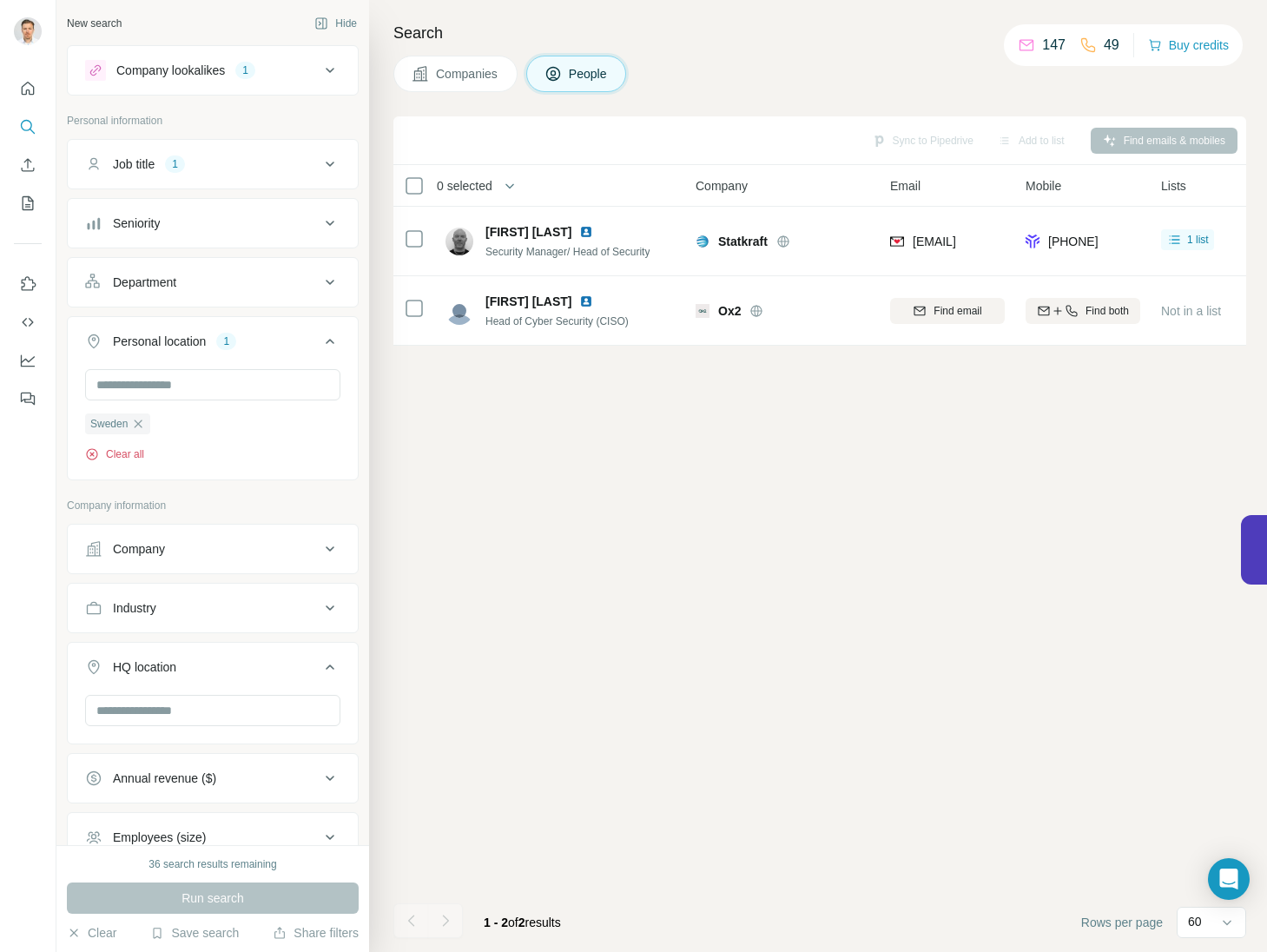 click 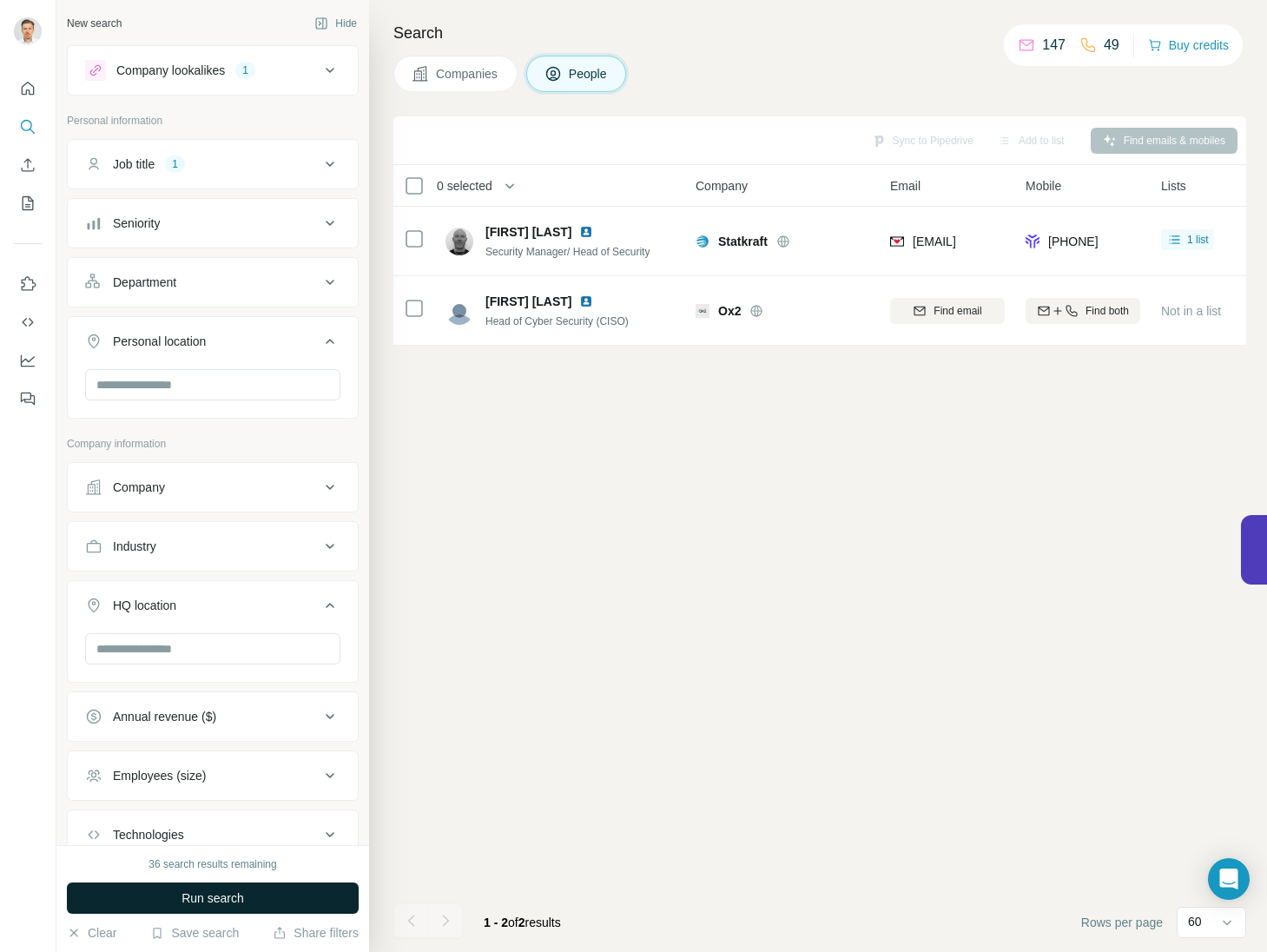 click on "Run search" at bounding box center (213, 898) 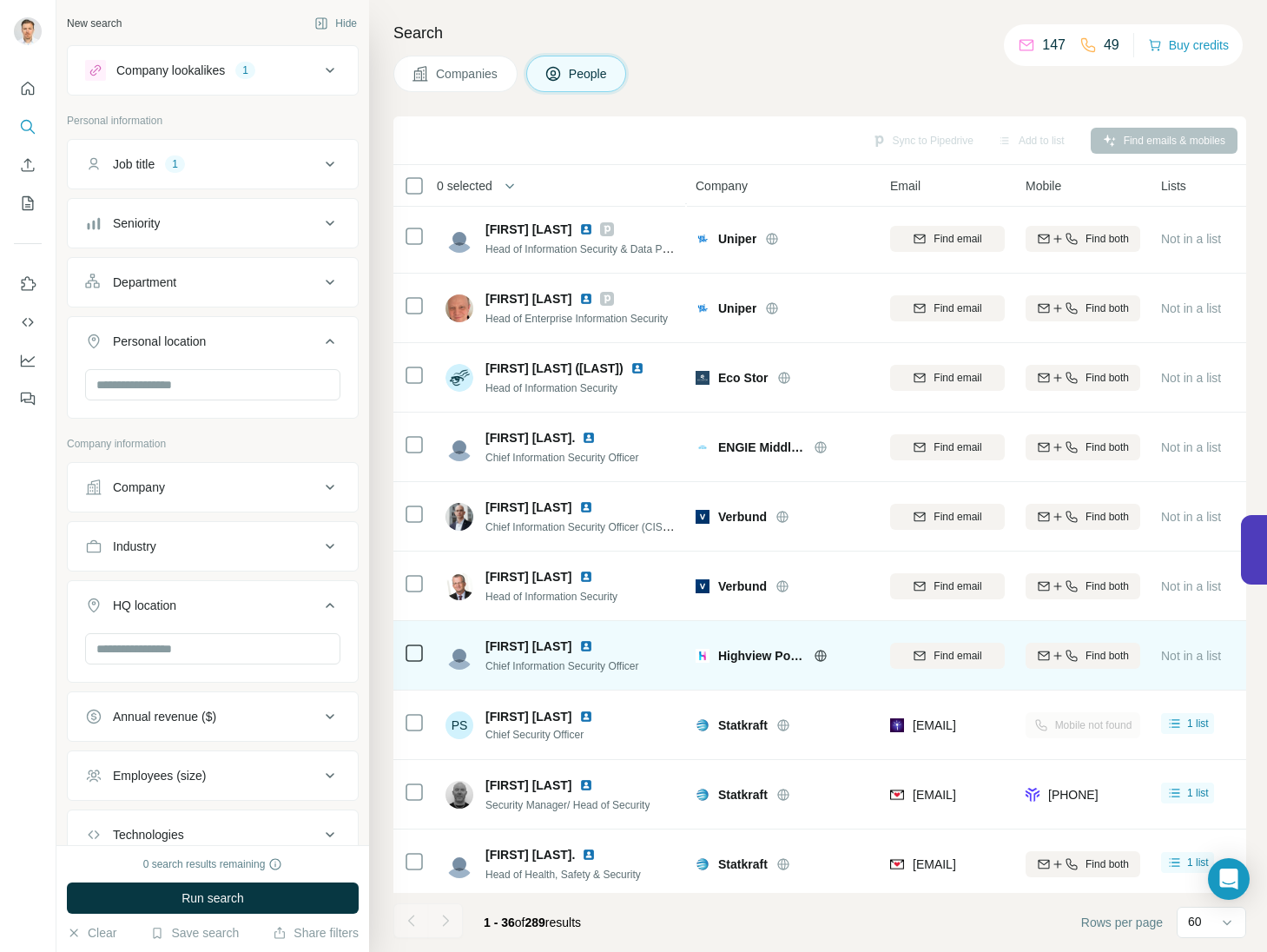 scroll, scrollTop: 0, scrollLeft: 0, axis: both 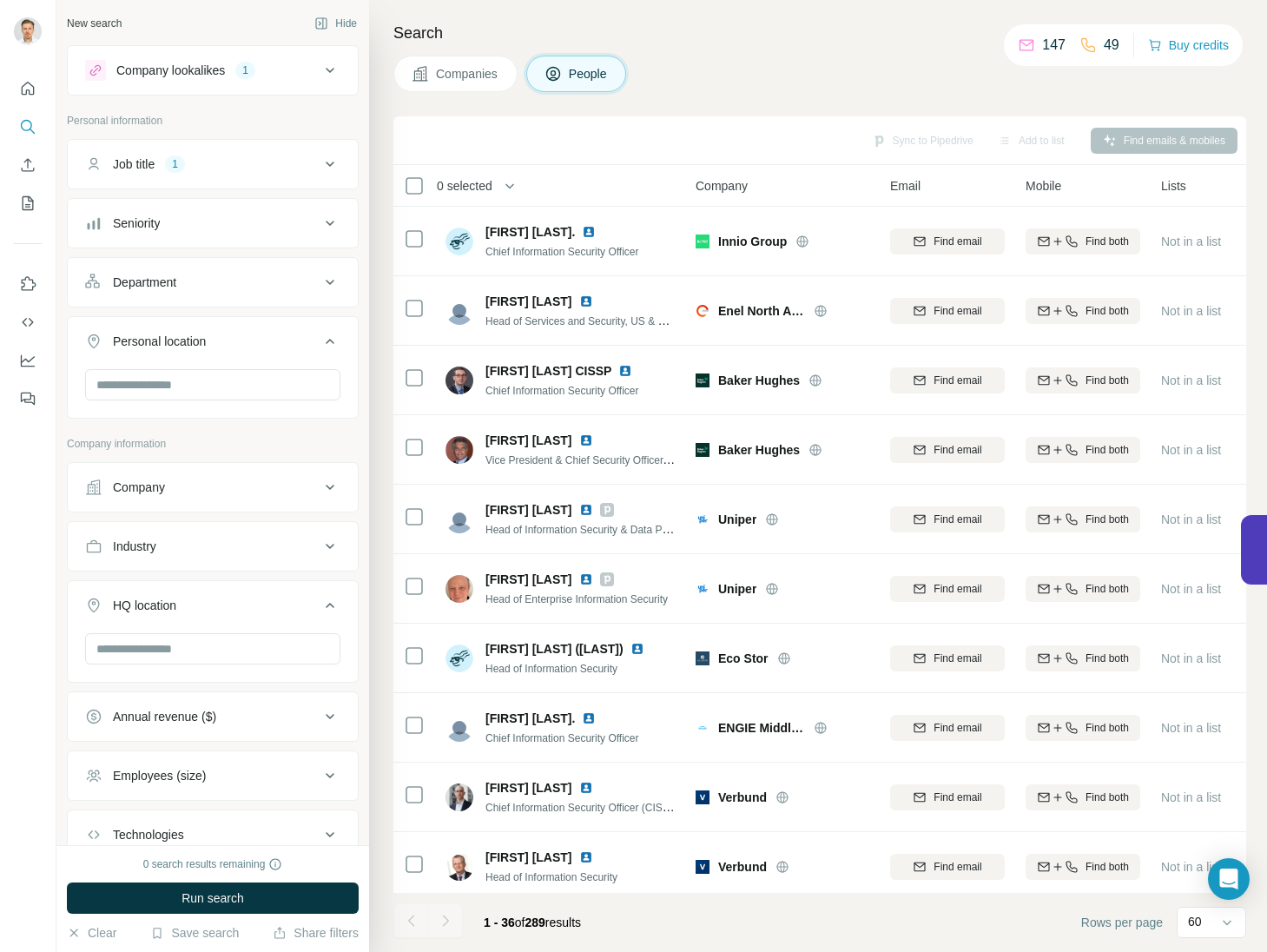 click on "147" at bounding box center (1053, 45) 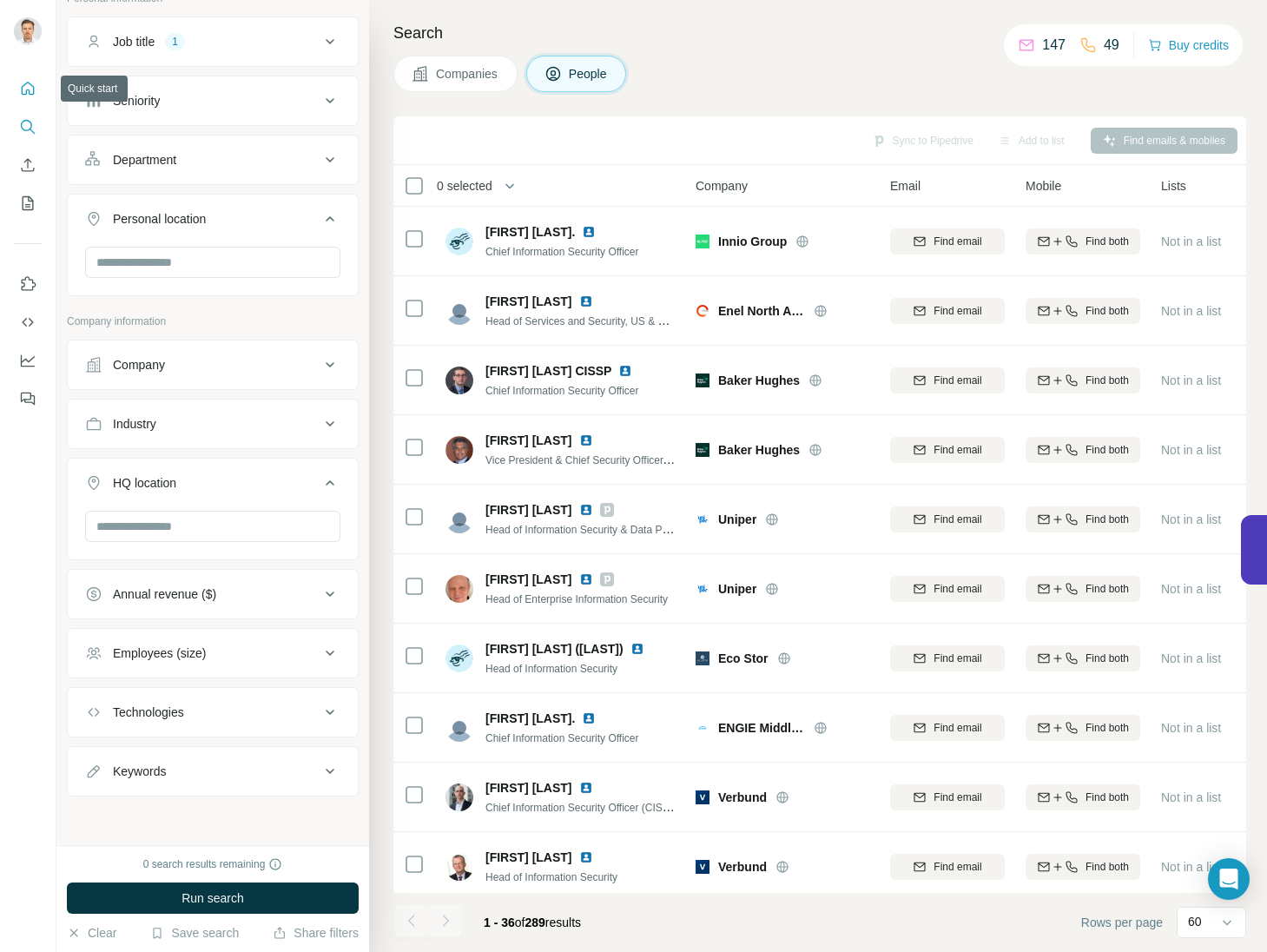 click 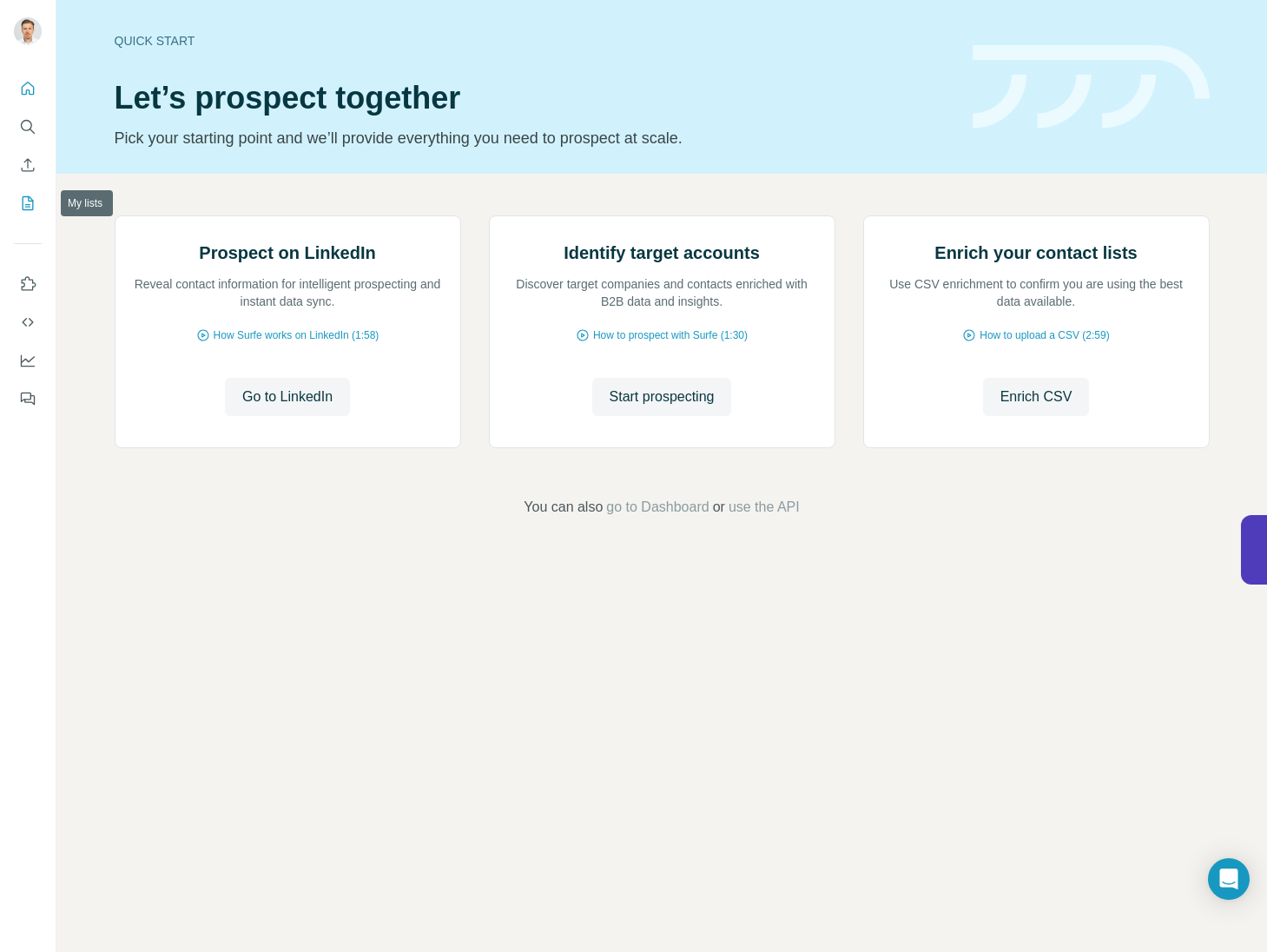 click 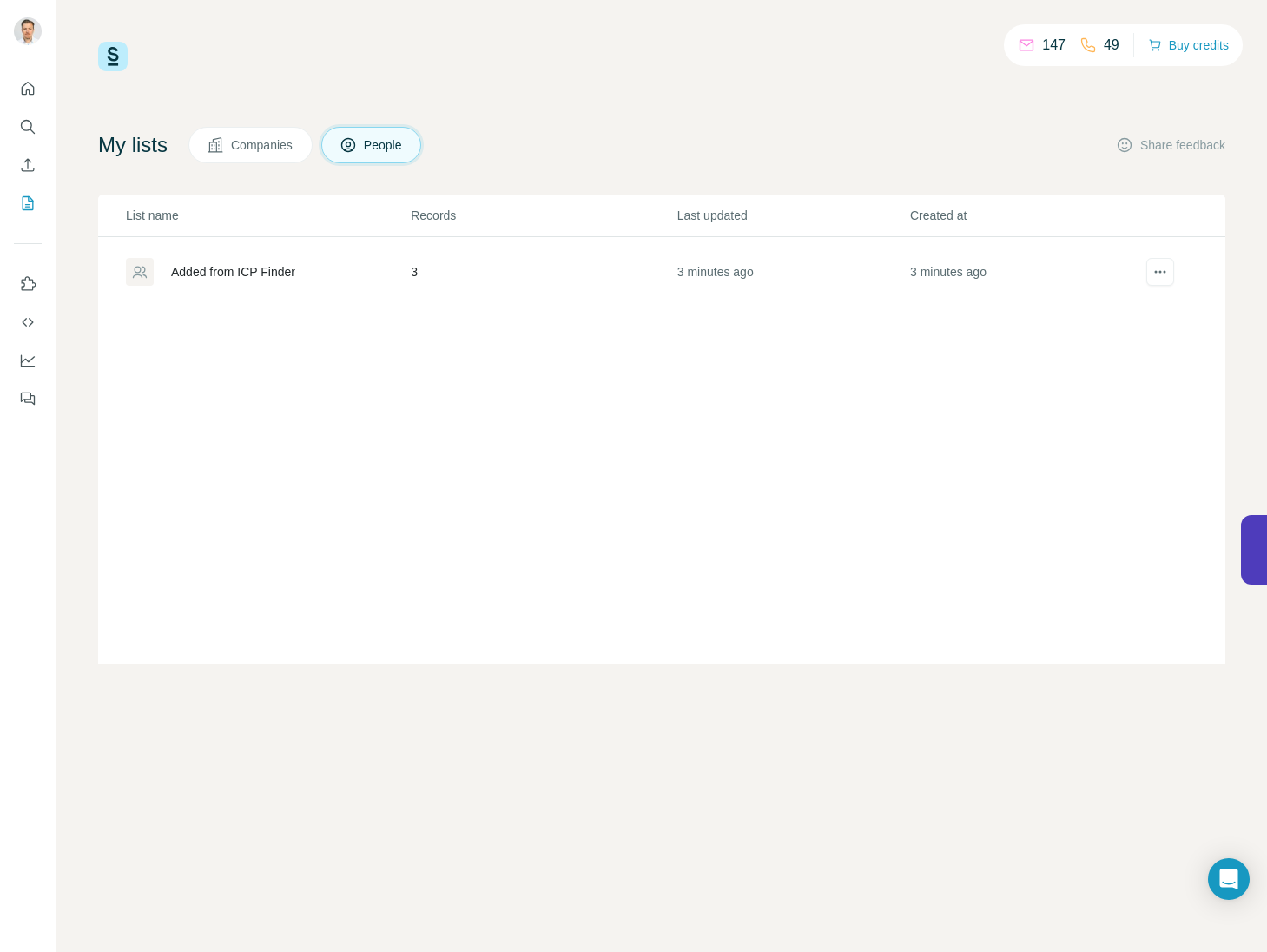 click on "Added from ICP Finder" at bounding box center [233, 272] 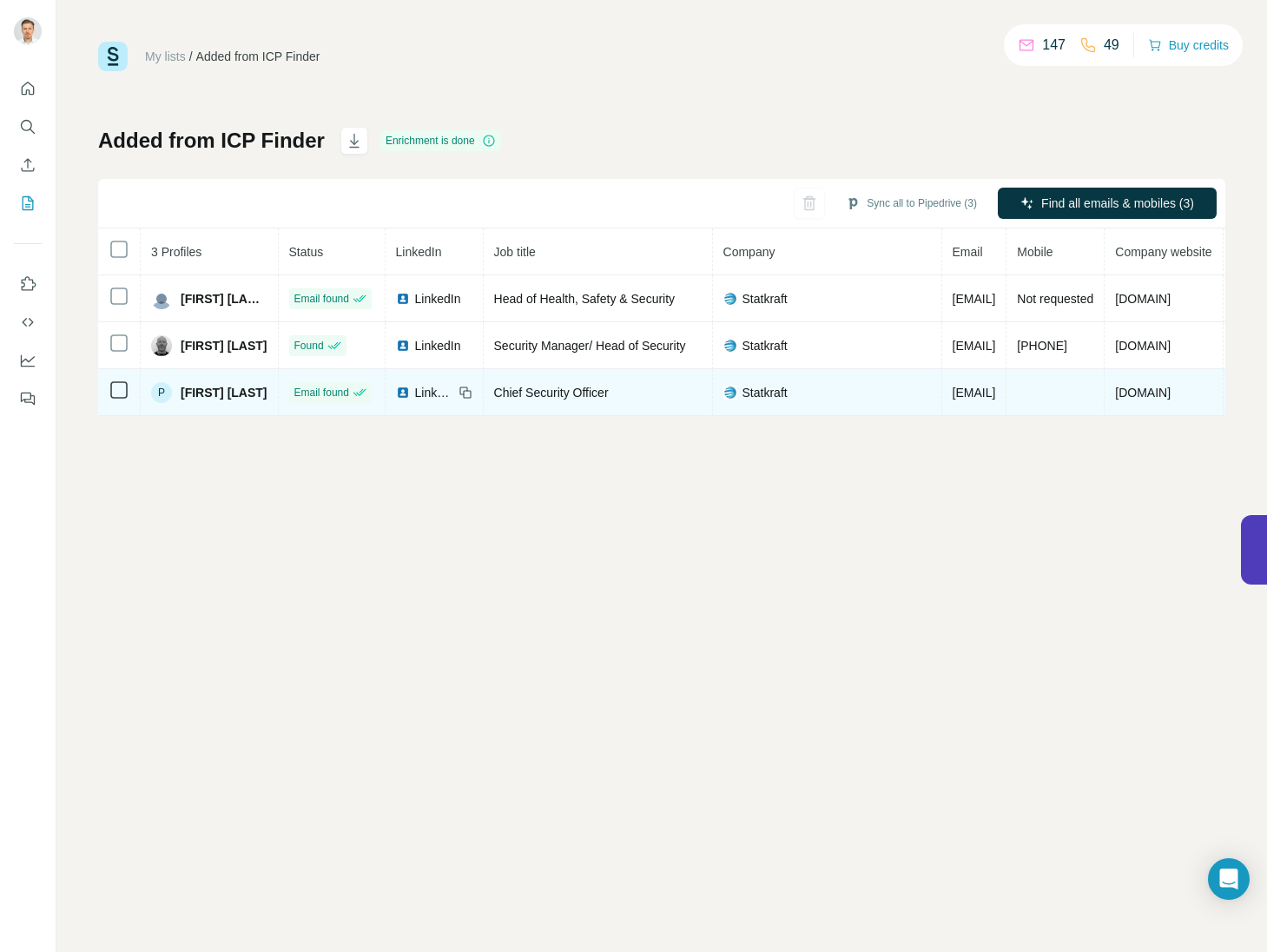 drag, startPoint x: 1131, startPoint y: 393, endPoint x: 951, endPoint y: 395, distance: 180.01111 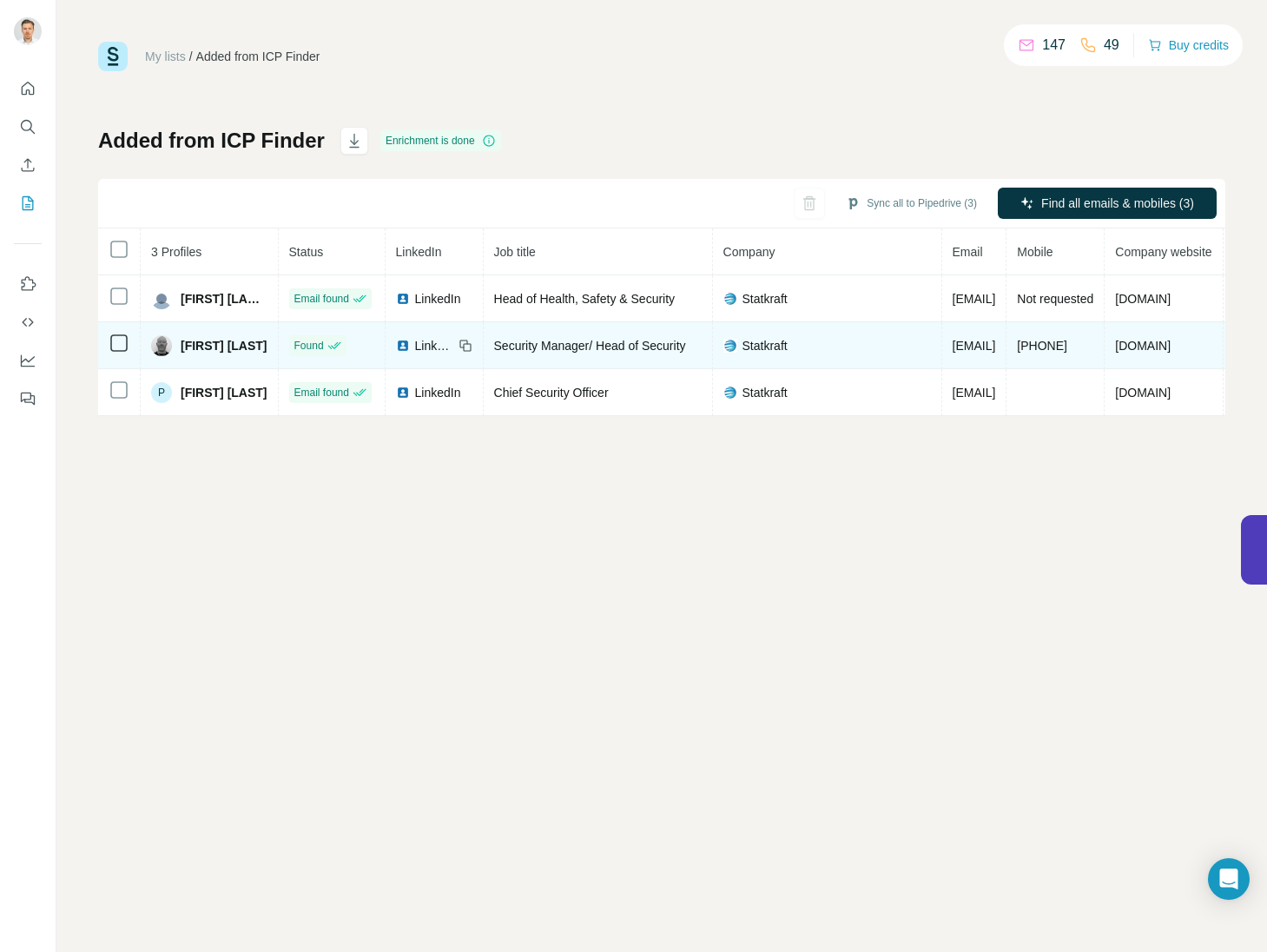 click on "LinkedIn" at bounding box center [434, 346] 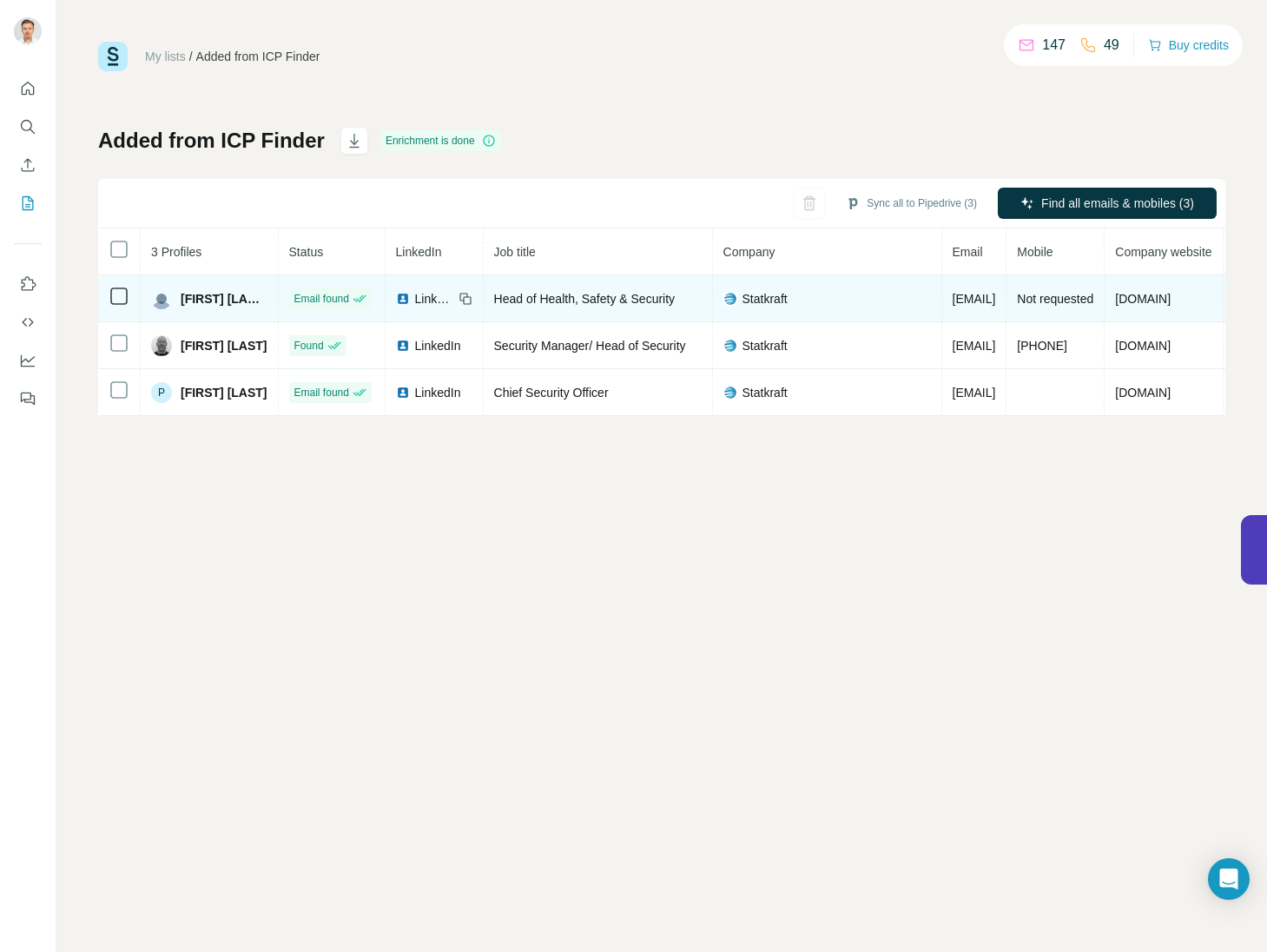 click on "LinkedIn" at bounding box center [434, 299] 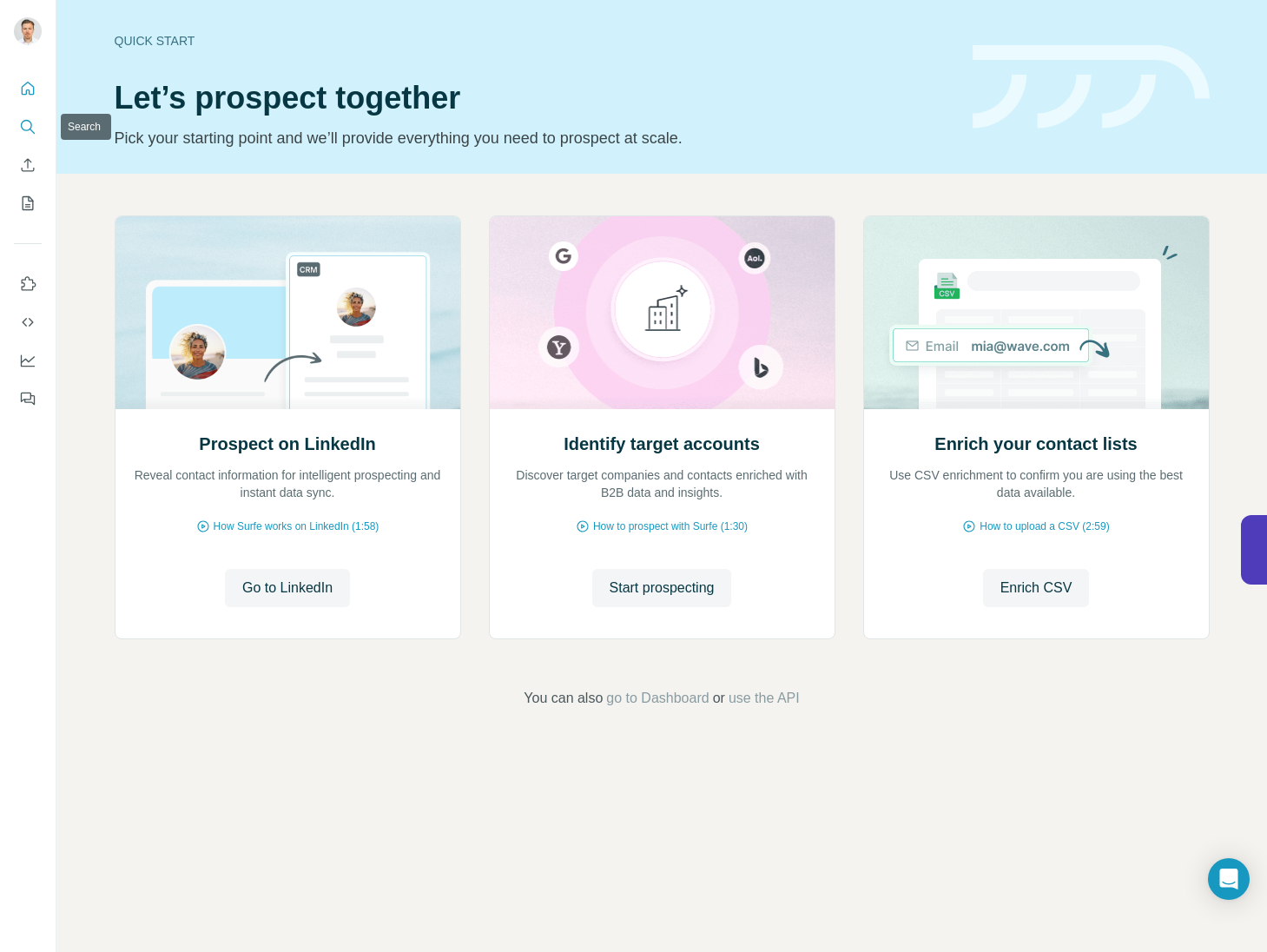 click at bounding box center [28, 127] 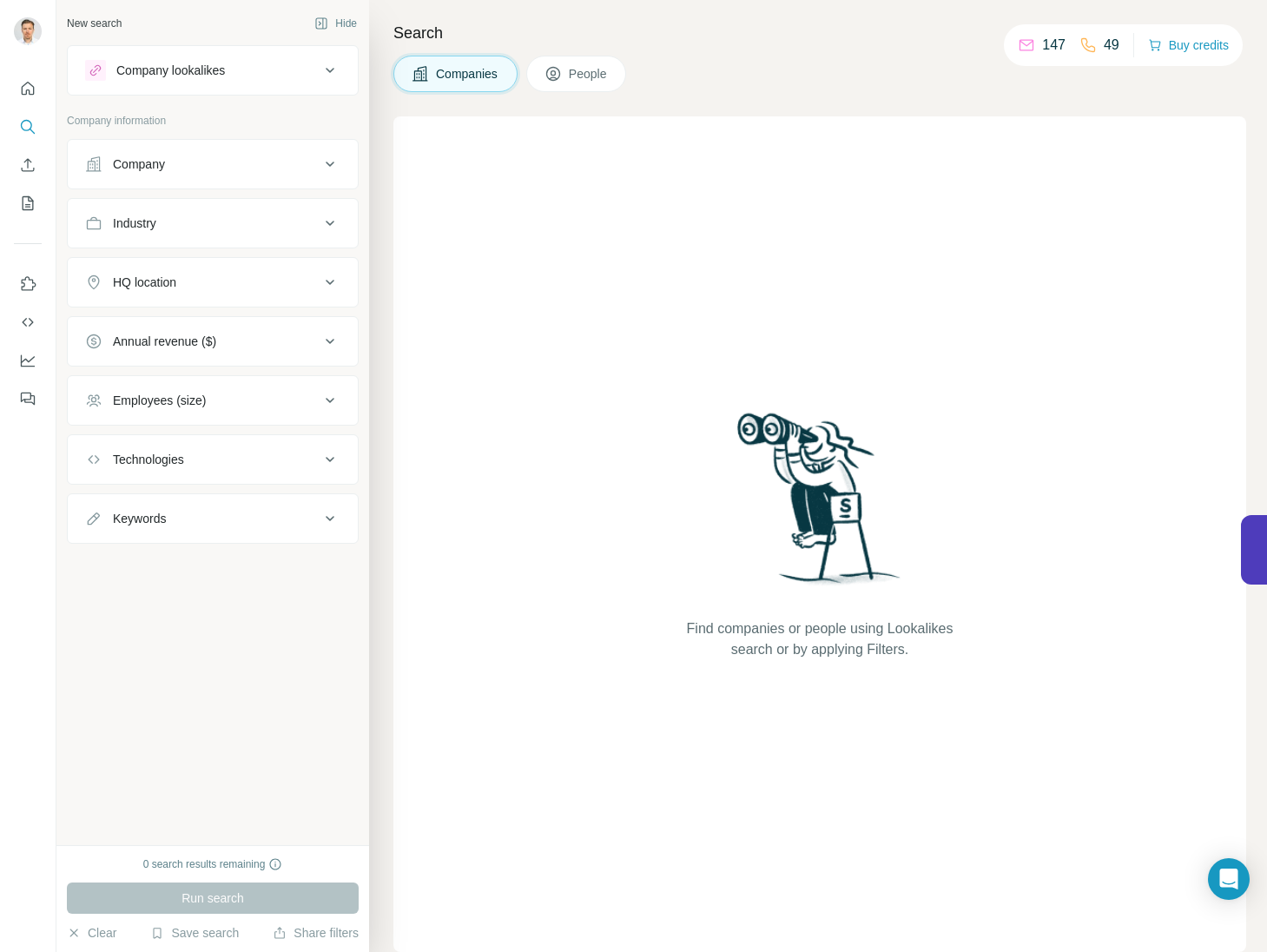 click on "People" at bounding box center [589, 74] 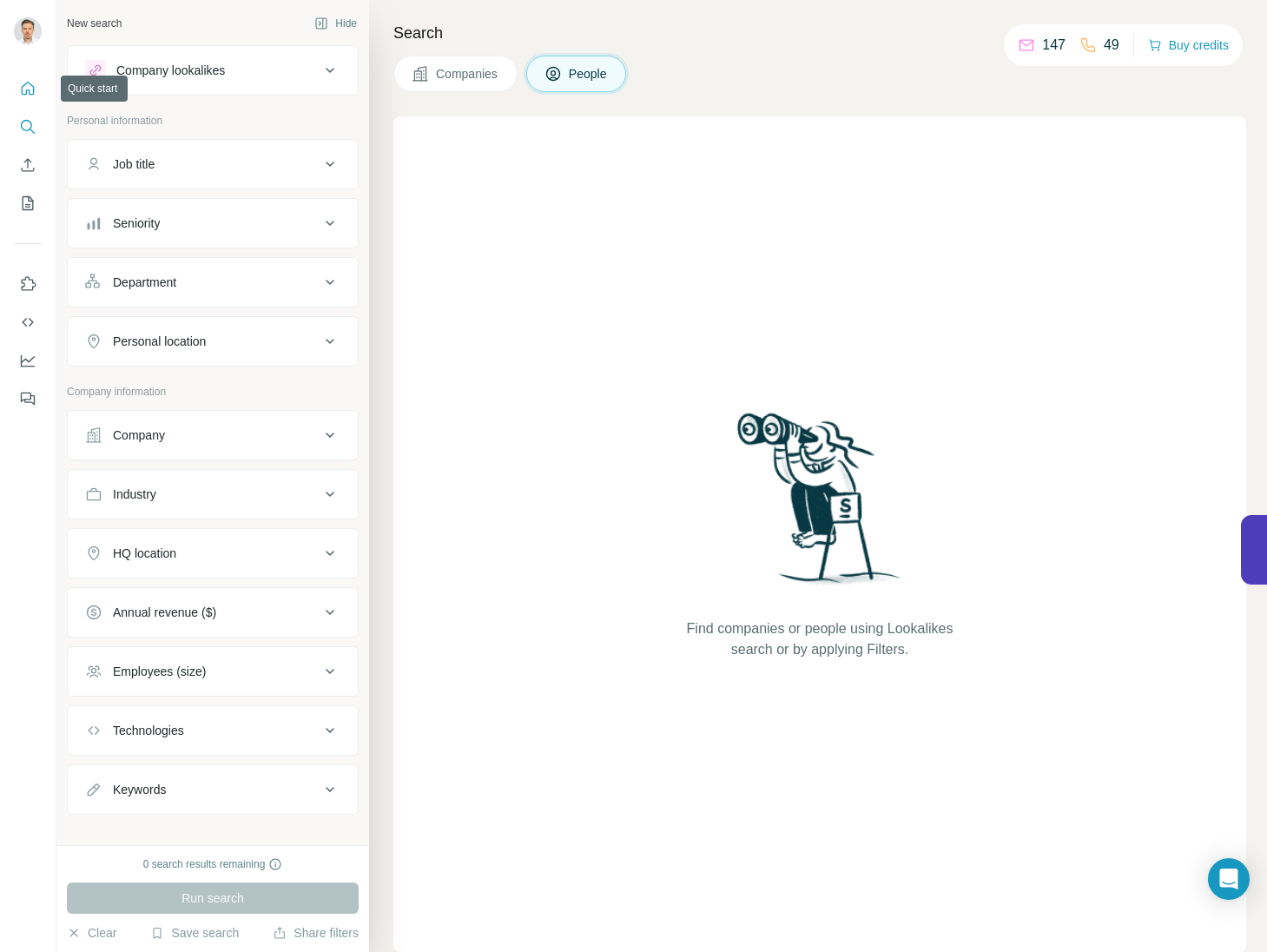 click 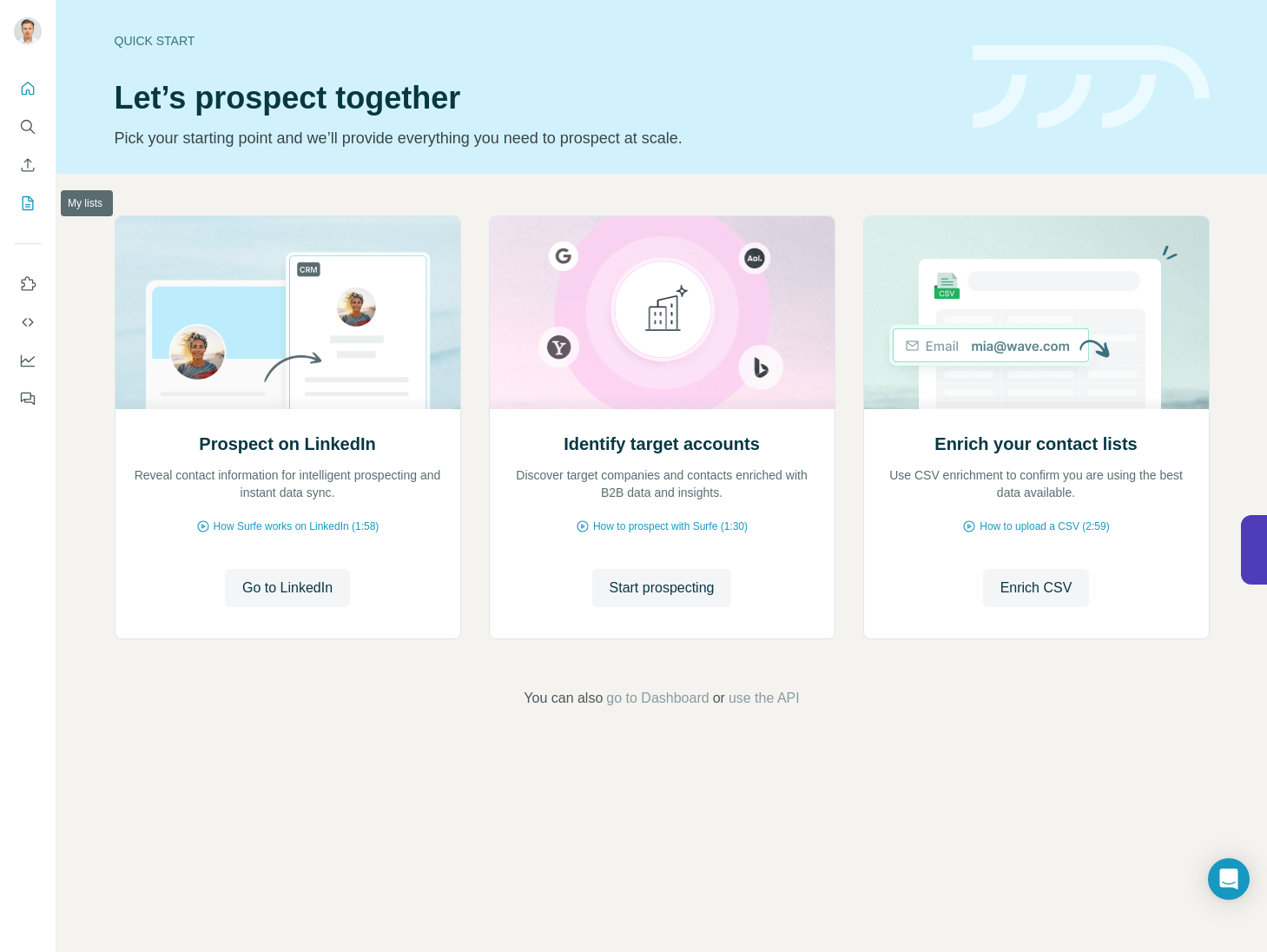click 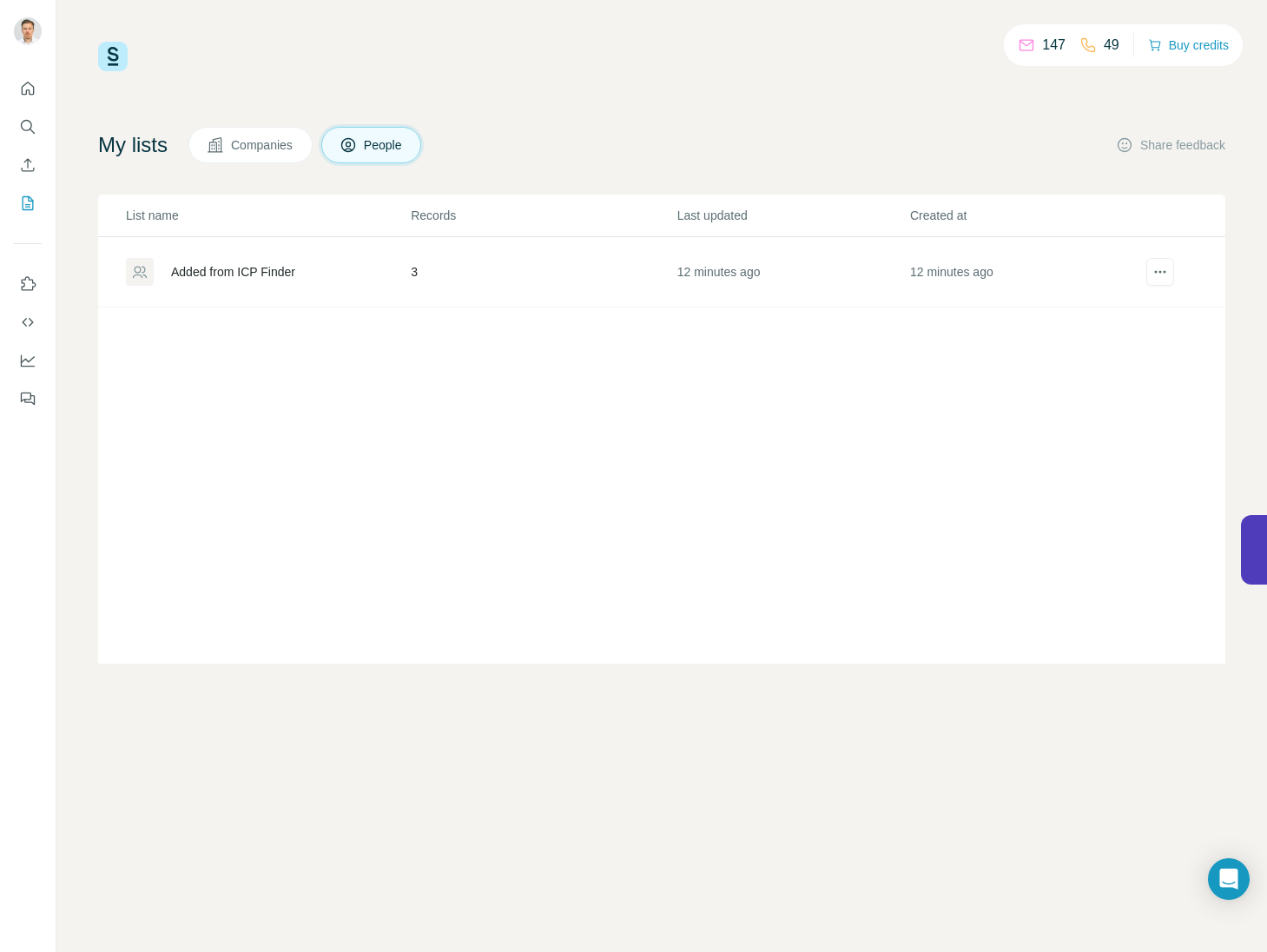 click on "Added from ICP Finder" at bounding box center [233, 272] 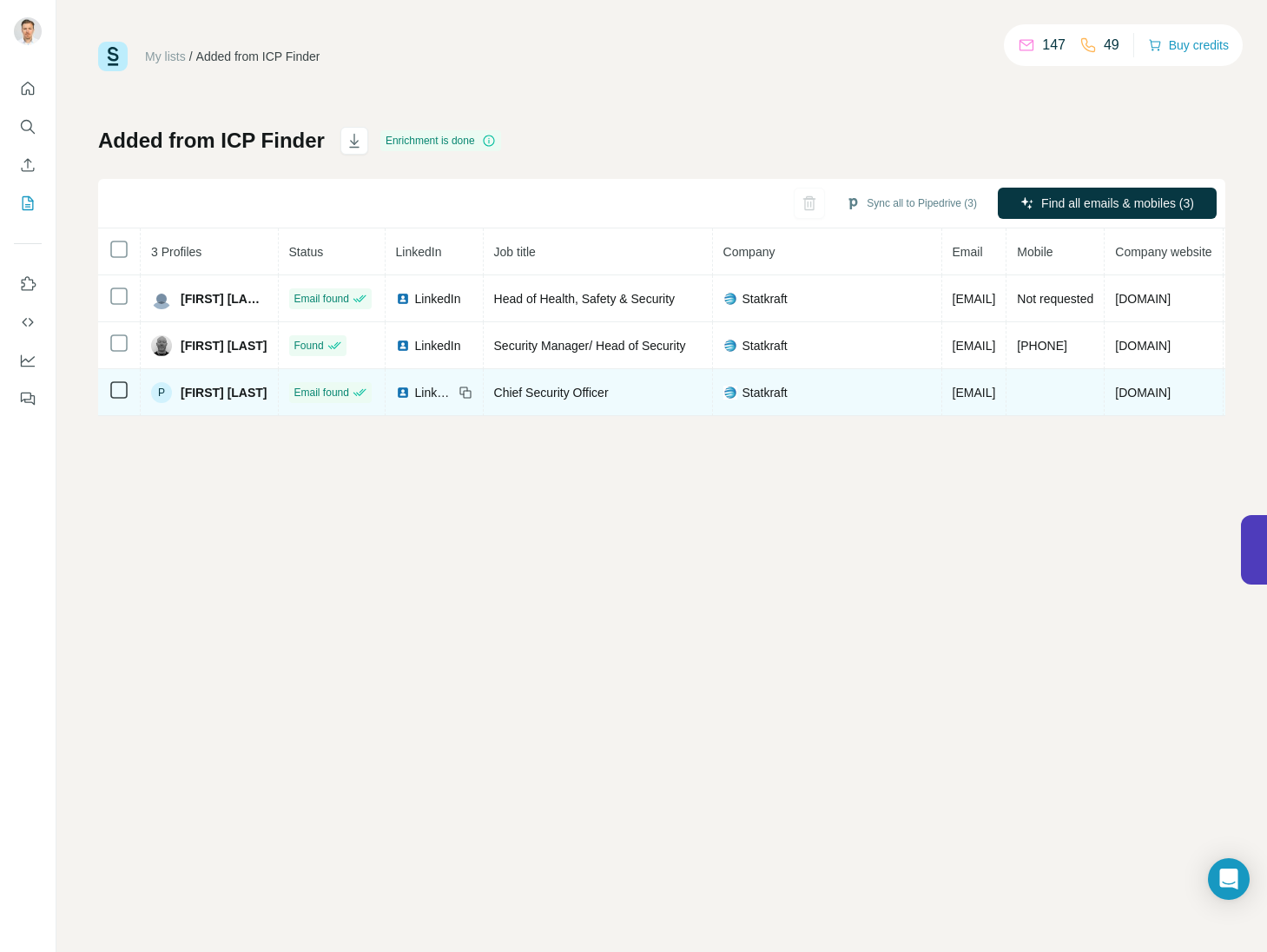click on "LinkedIn" at bounding box center (434, 393) 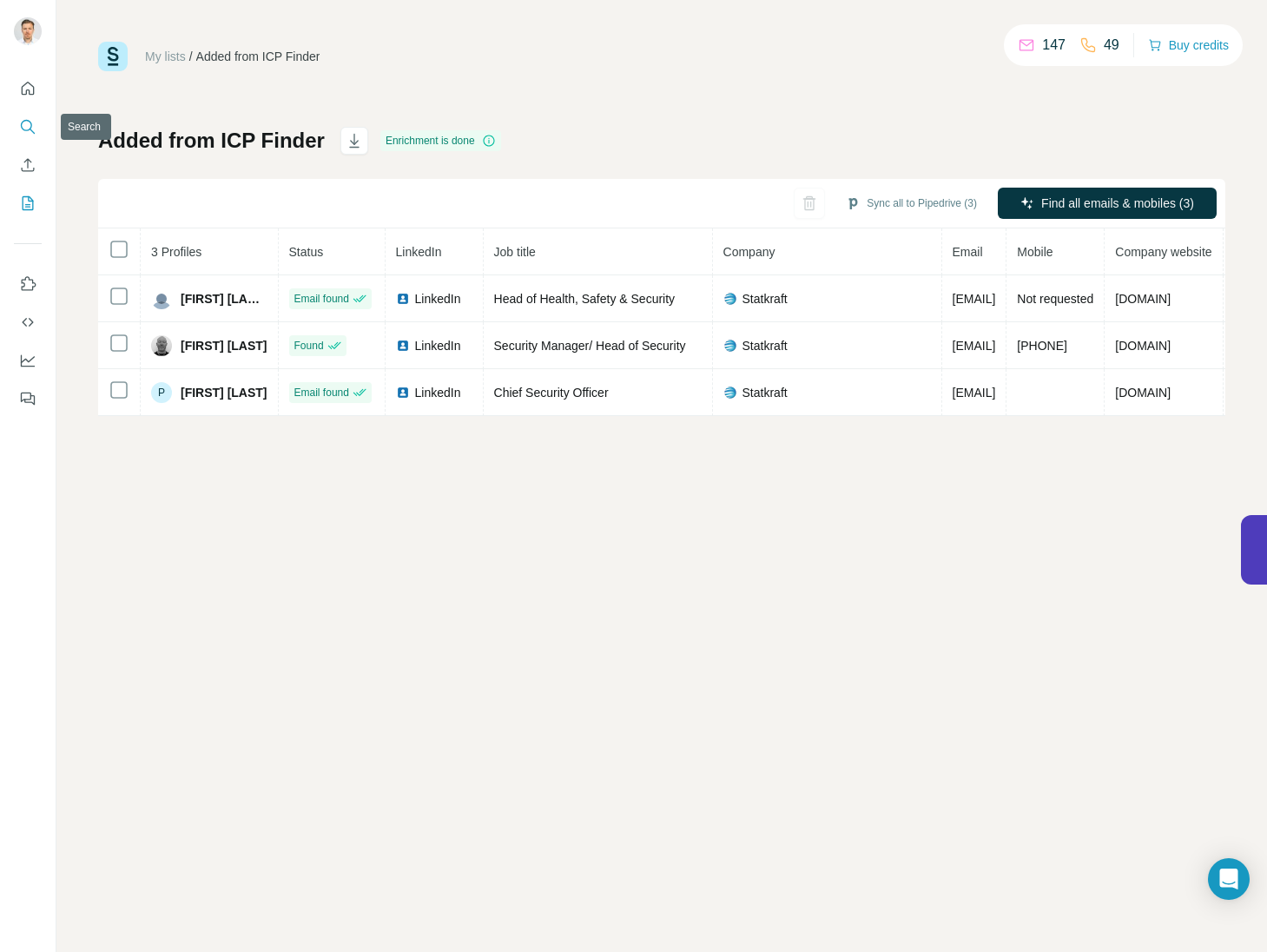 click 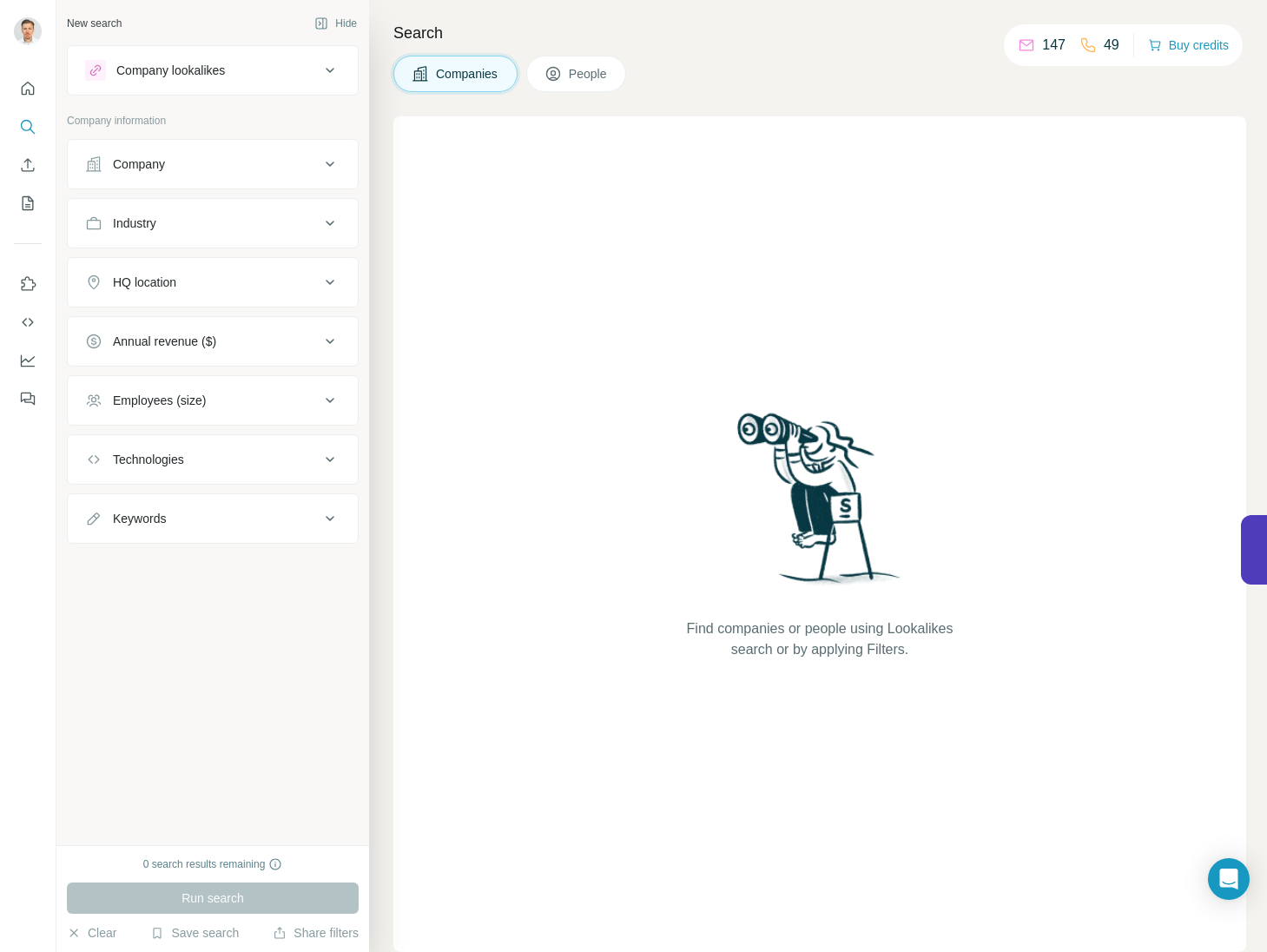 click on "Company lookalikes" at bounding box center (202, 70) 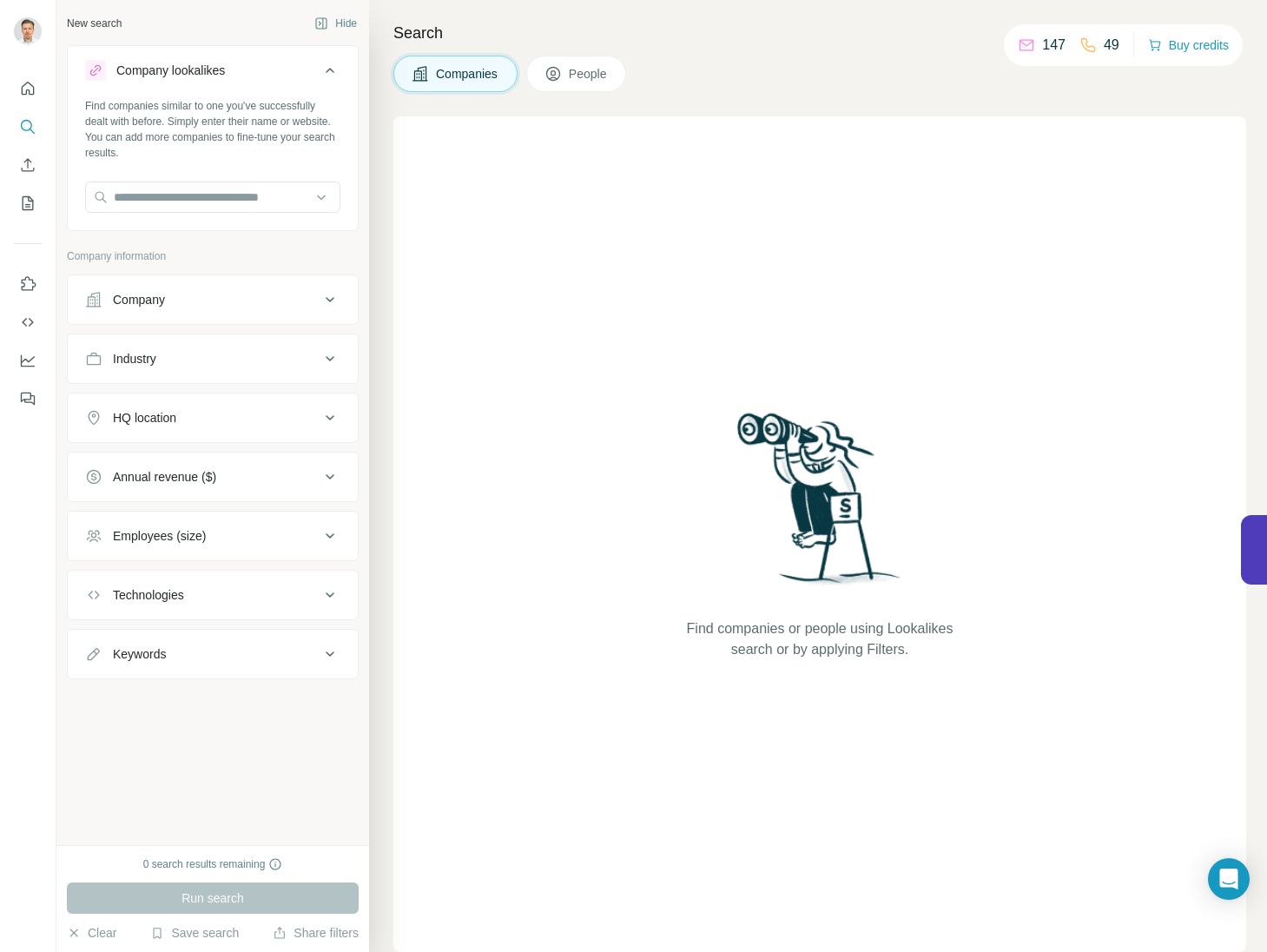 click 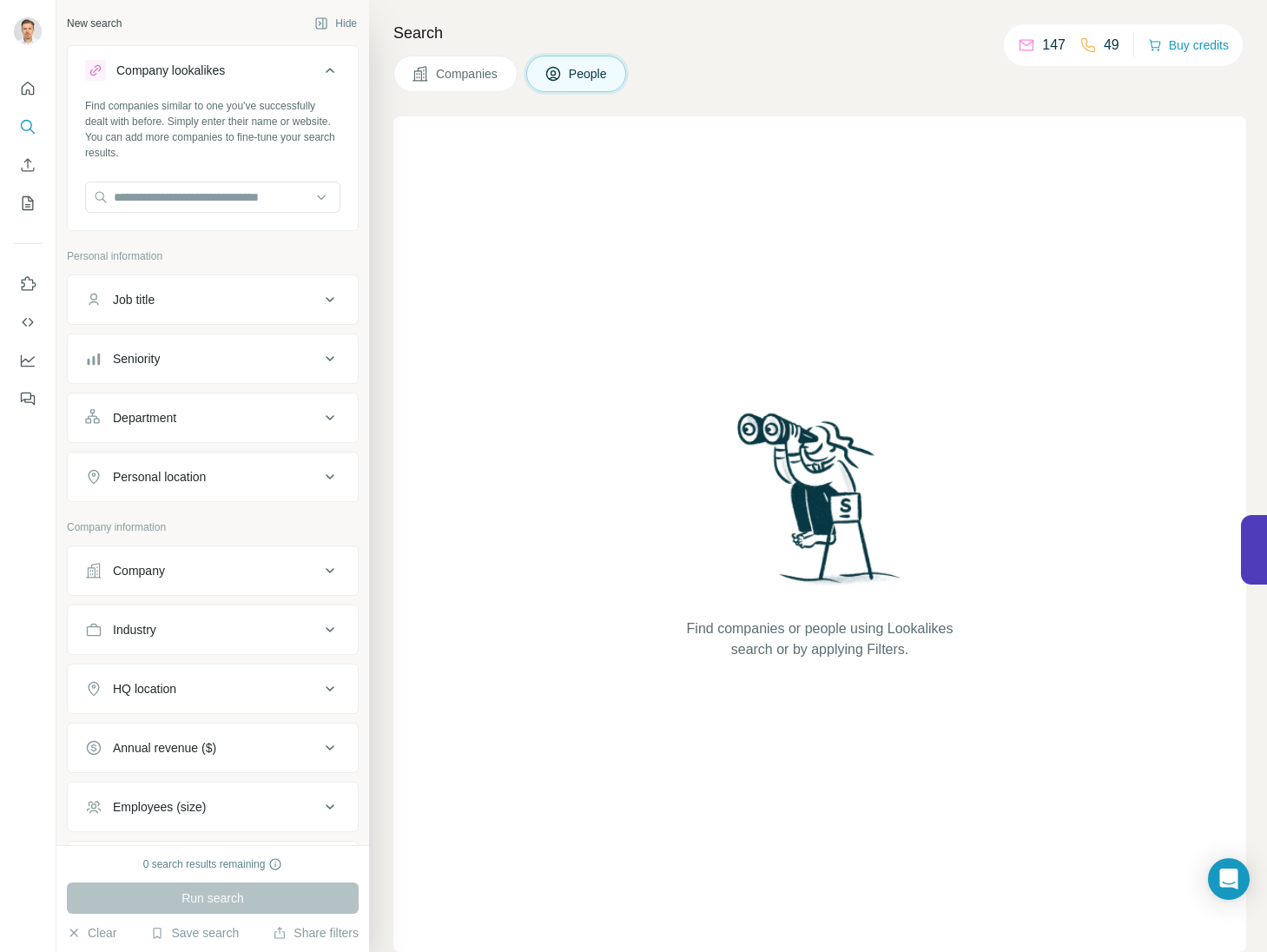 scroll, scrollTop: 154, scrollLeft: 0, axis: vertical 